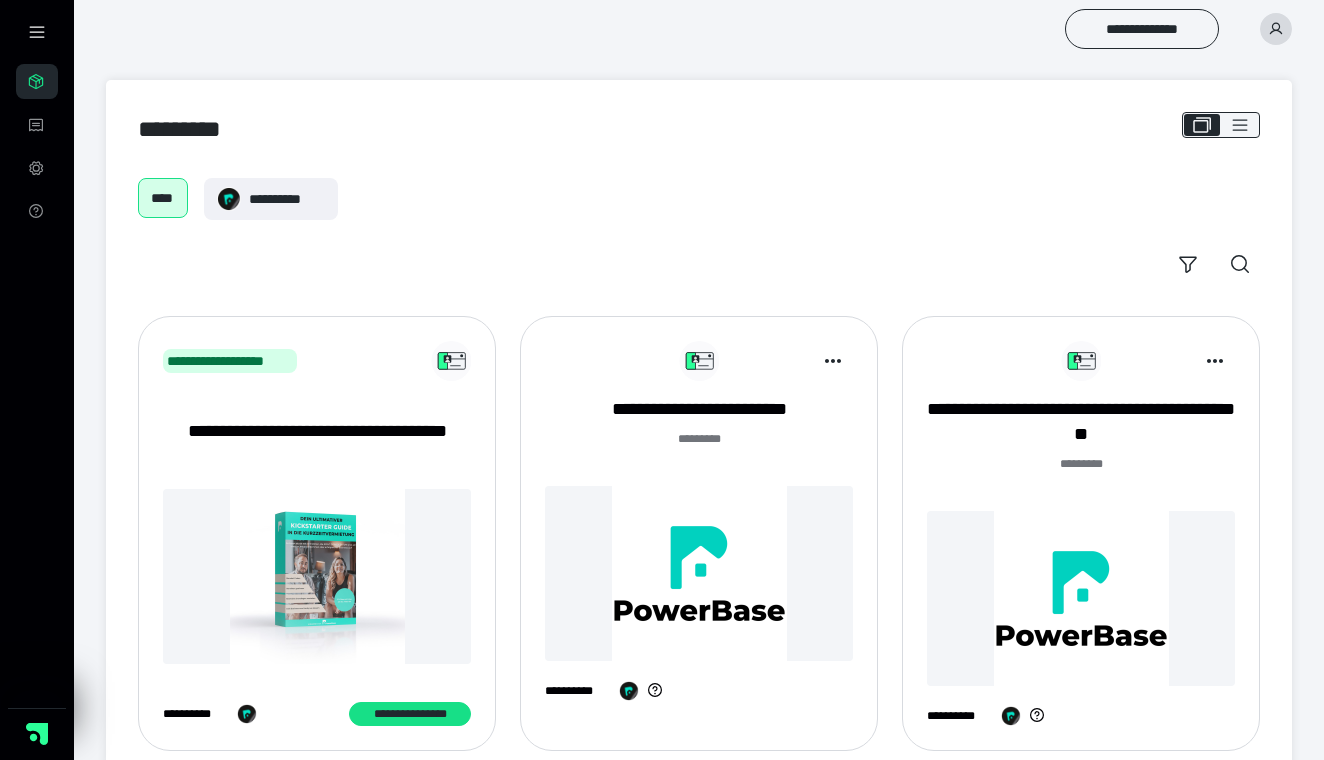 scroll, scrollTop: 0, scrollLeft: 0, axis: both 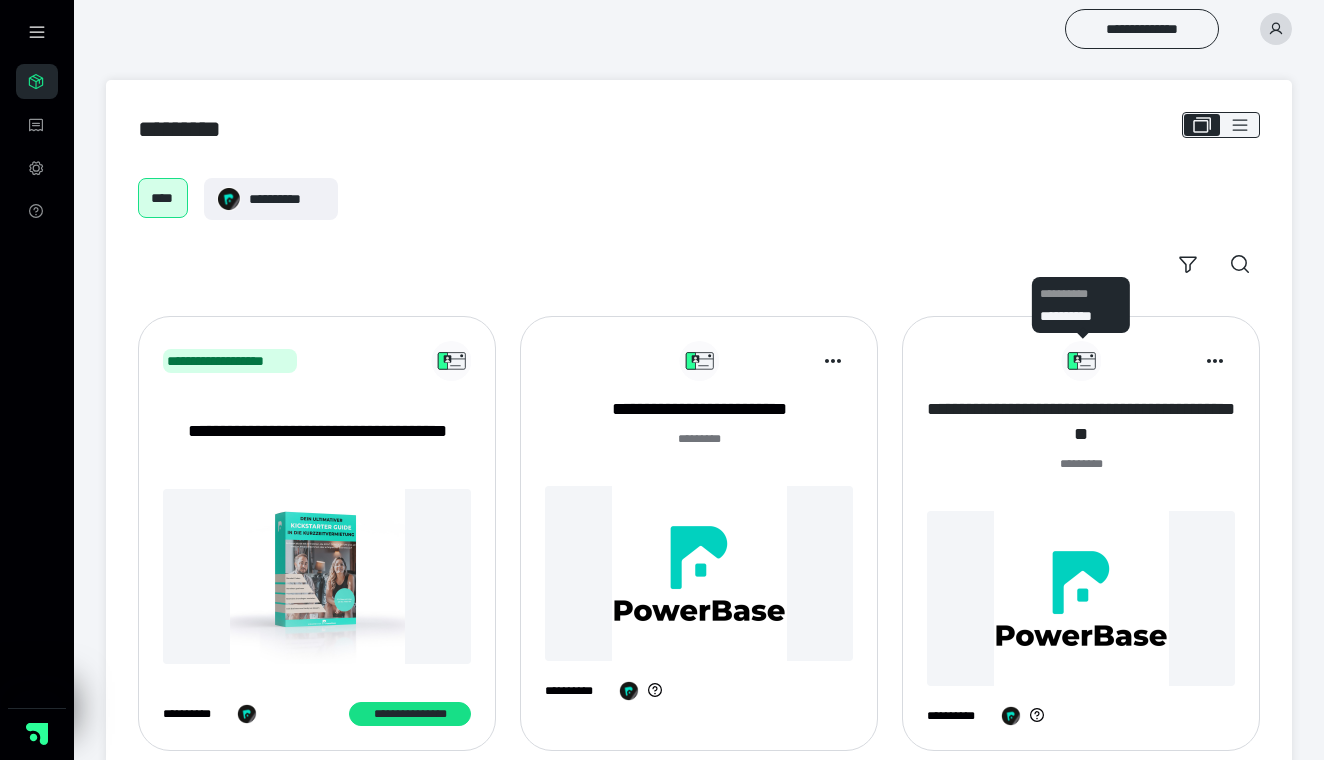 click on "**********" at bounding box center (1081, 422) 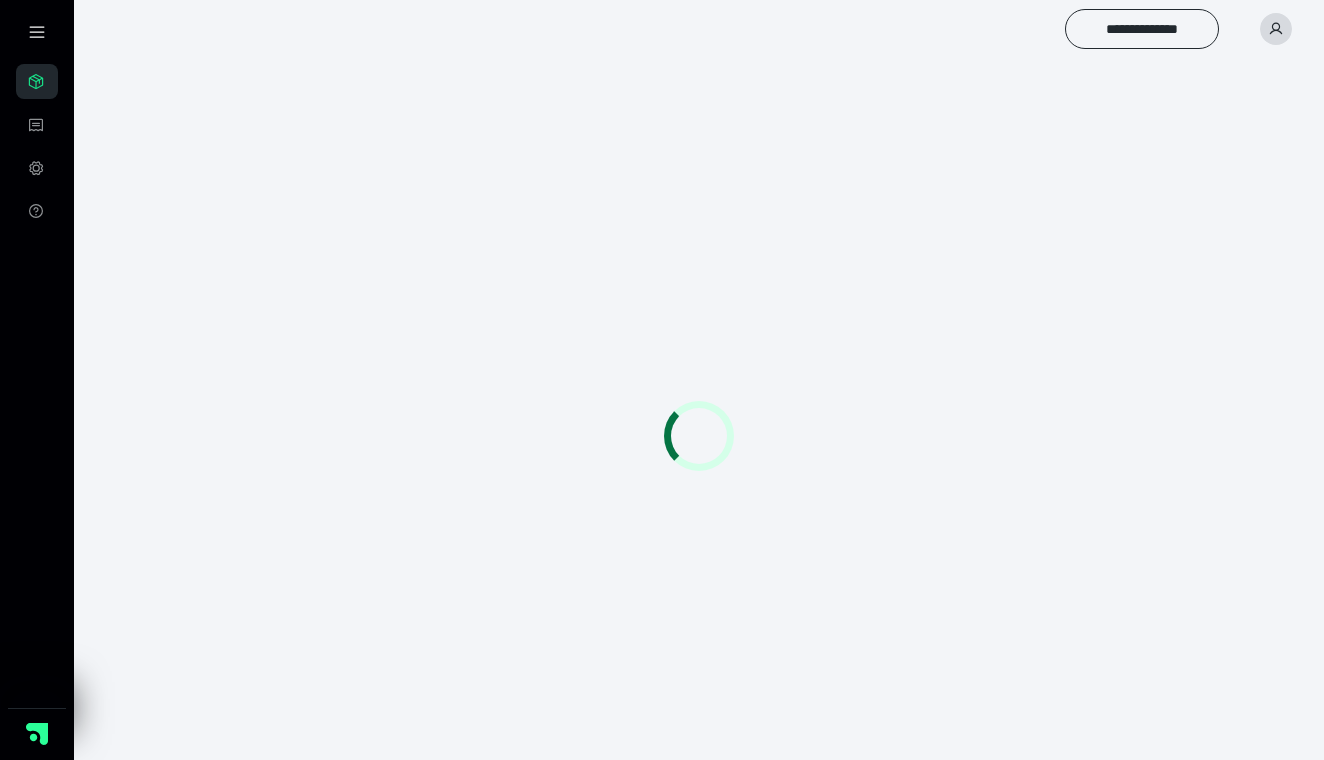 scroll, scrollTop: 0, scrollLeft: 0, axis: both 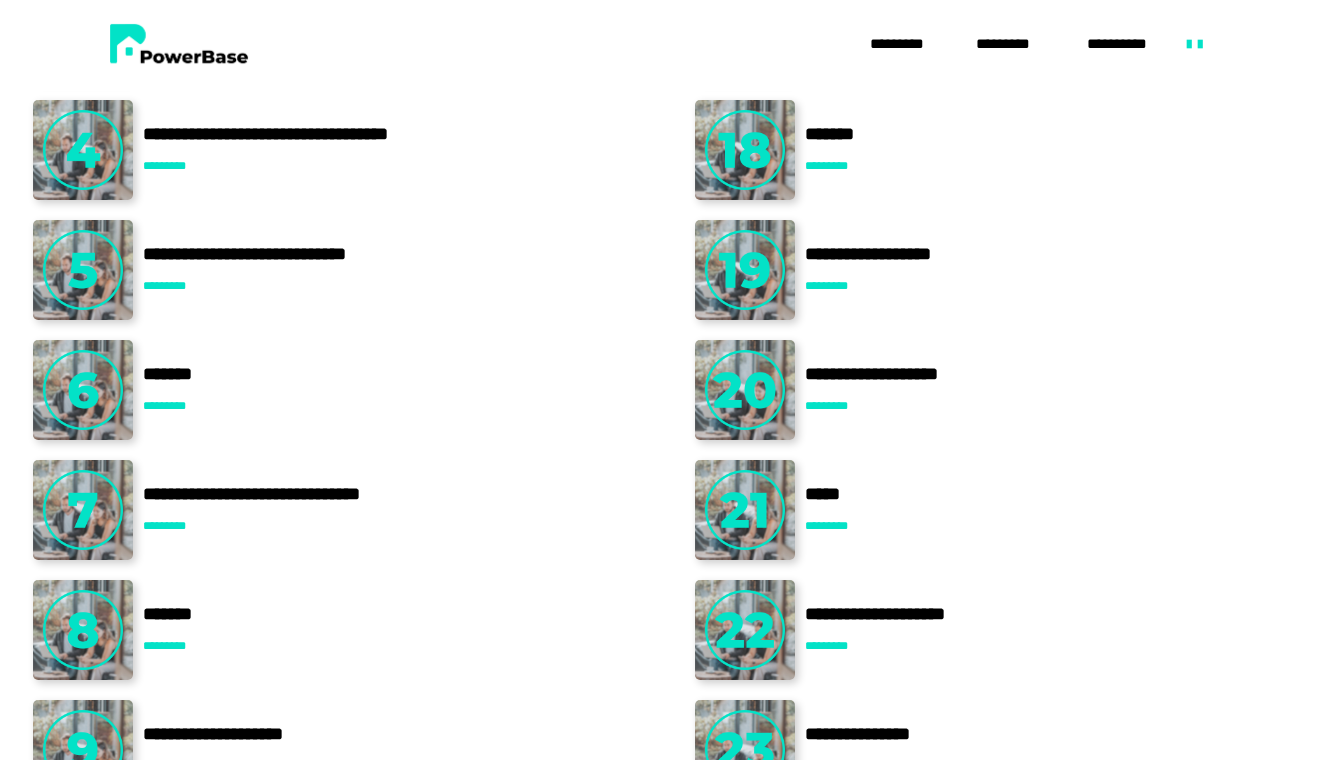 click on "*********" at bounding box center (164, 406) 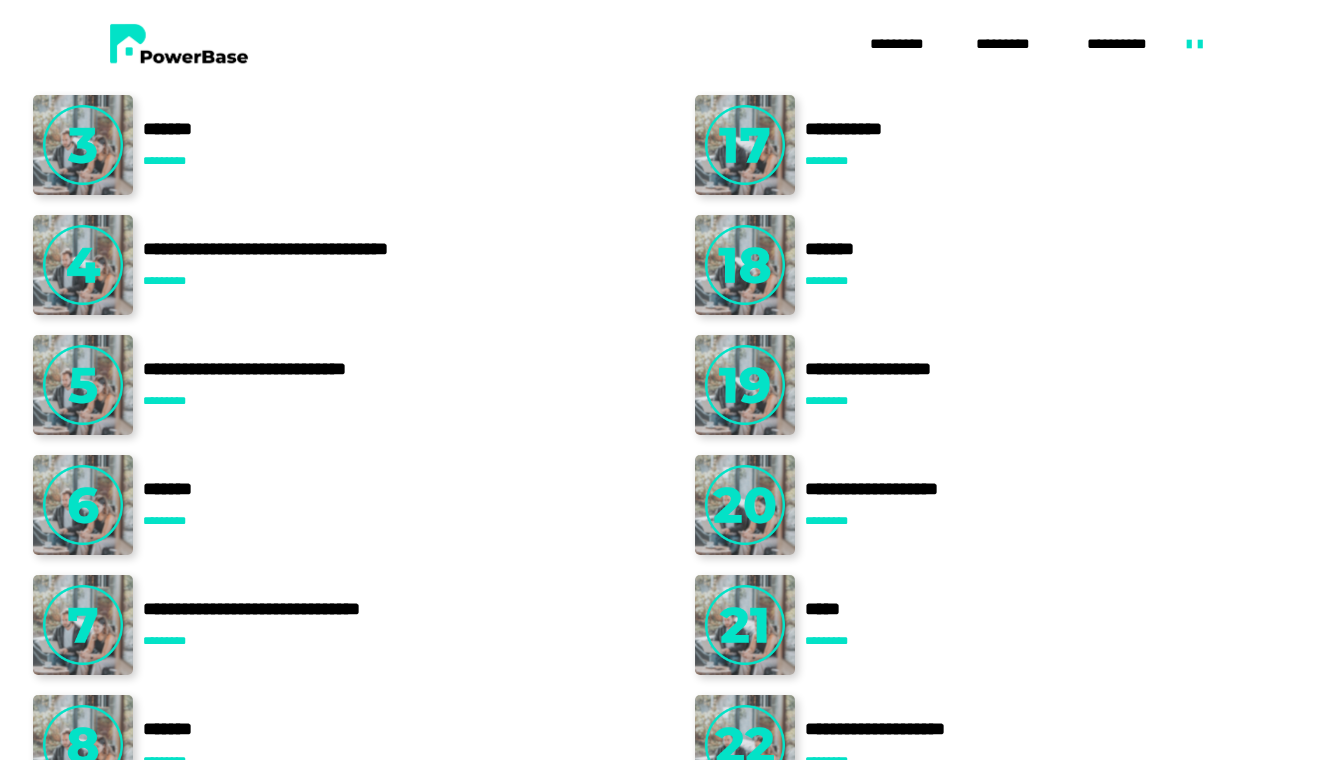 scroll, scrollTop: 4260, scrollLeft: 0, axis: vertical 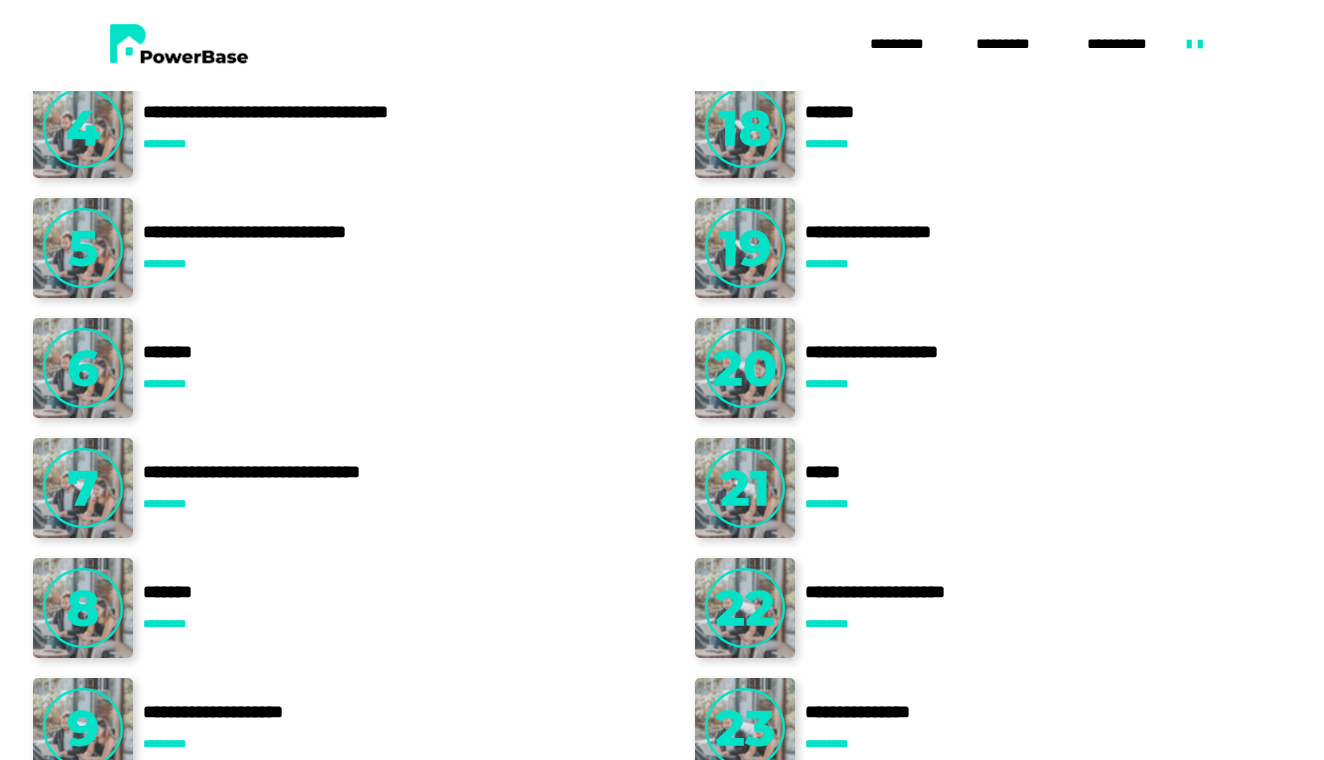 click on "*********" at bounding box center [164, 384] 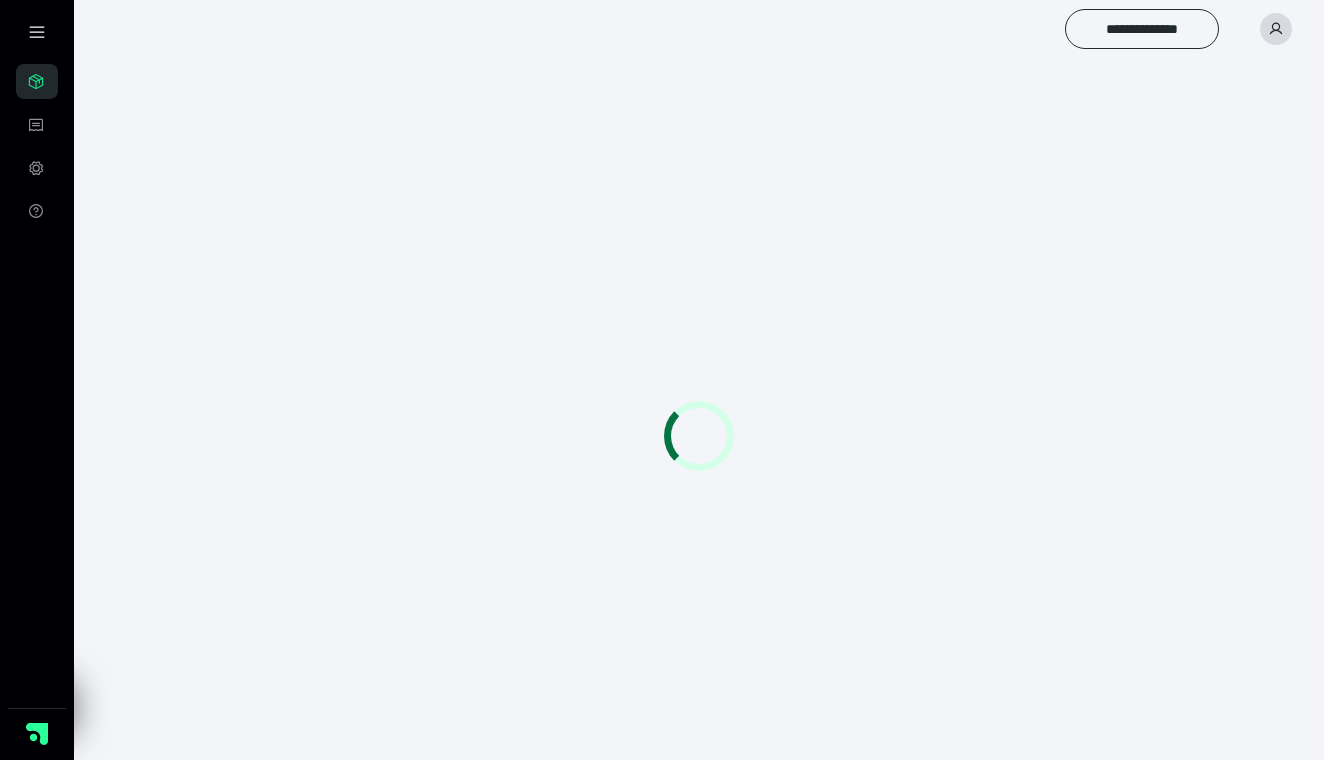 scroll, scrollTop: 0, scrollLeft: 0, axis: both 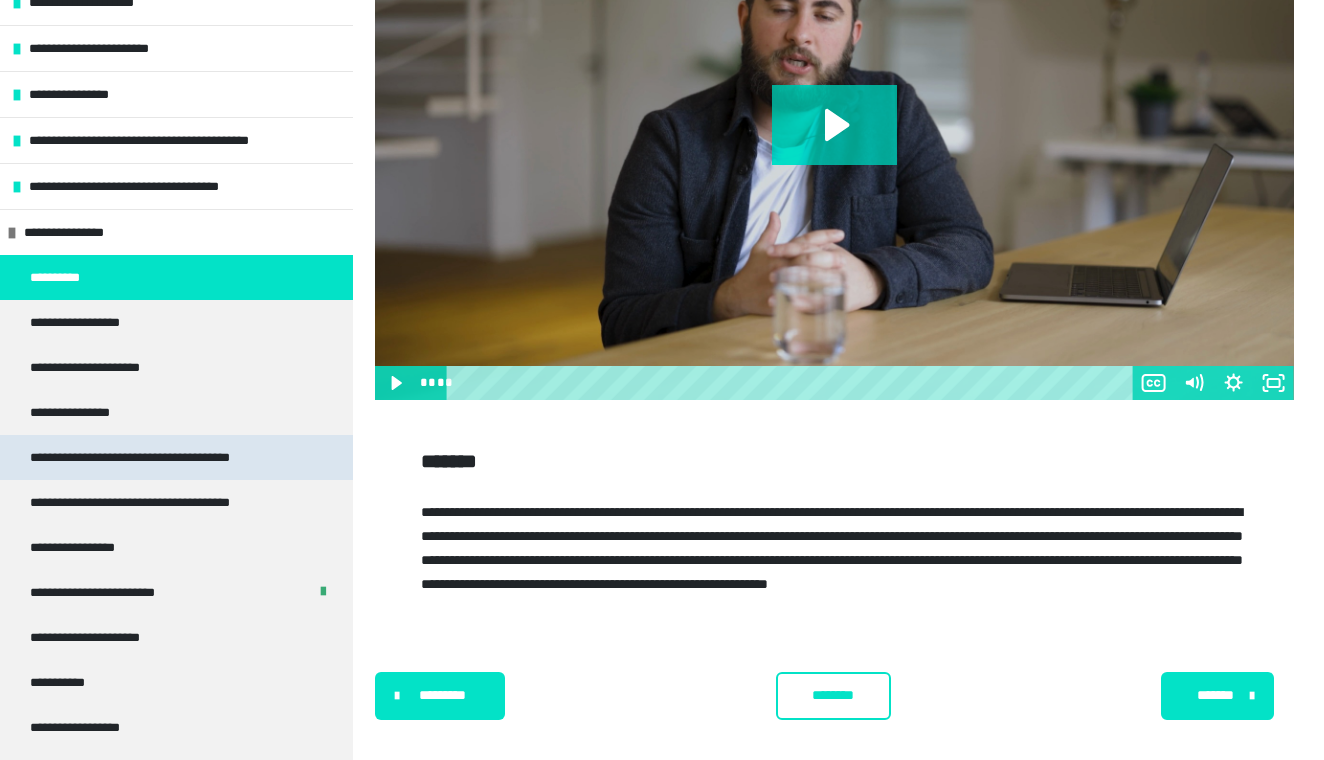 click on "**********" at bounding box center [158, 457] 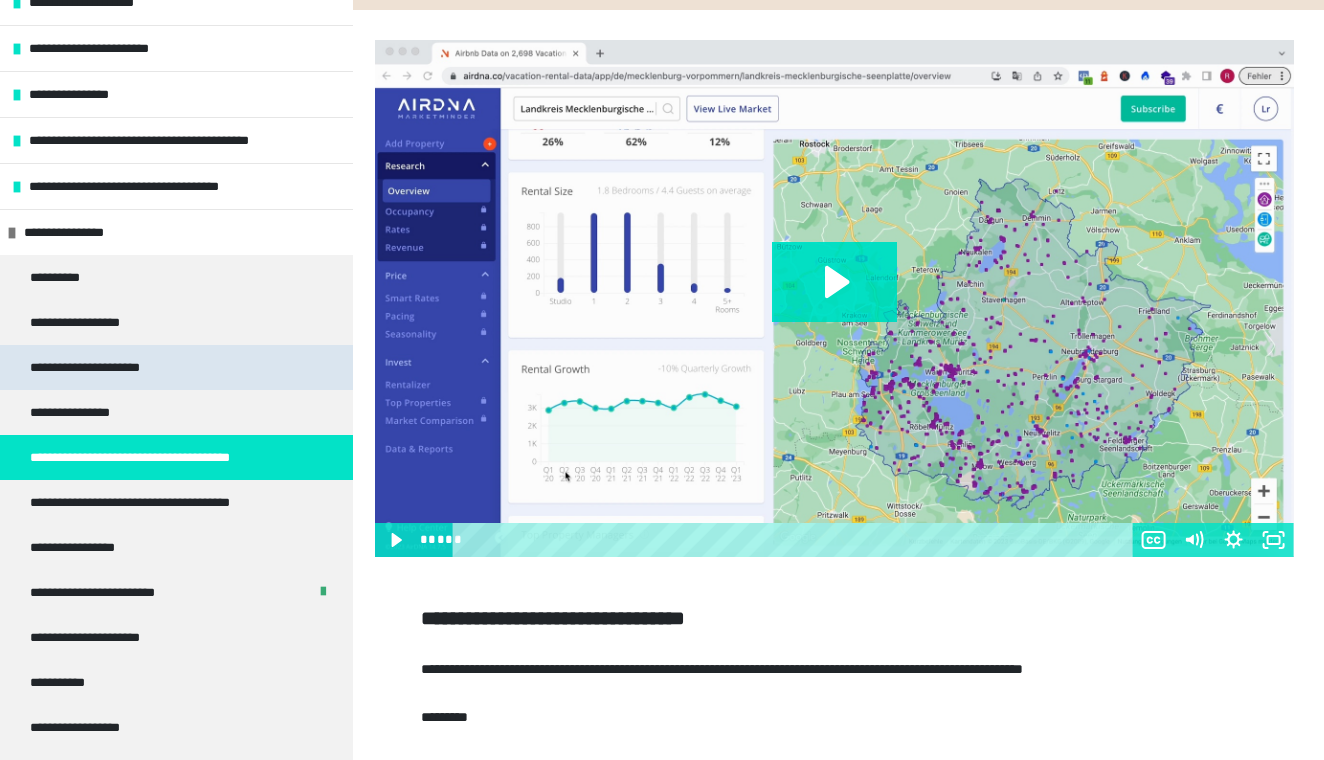 click on "**********" at bounding box center [176, 367] 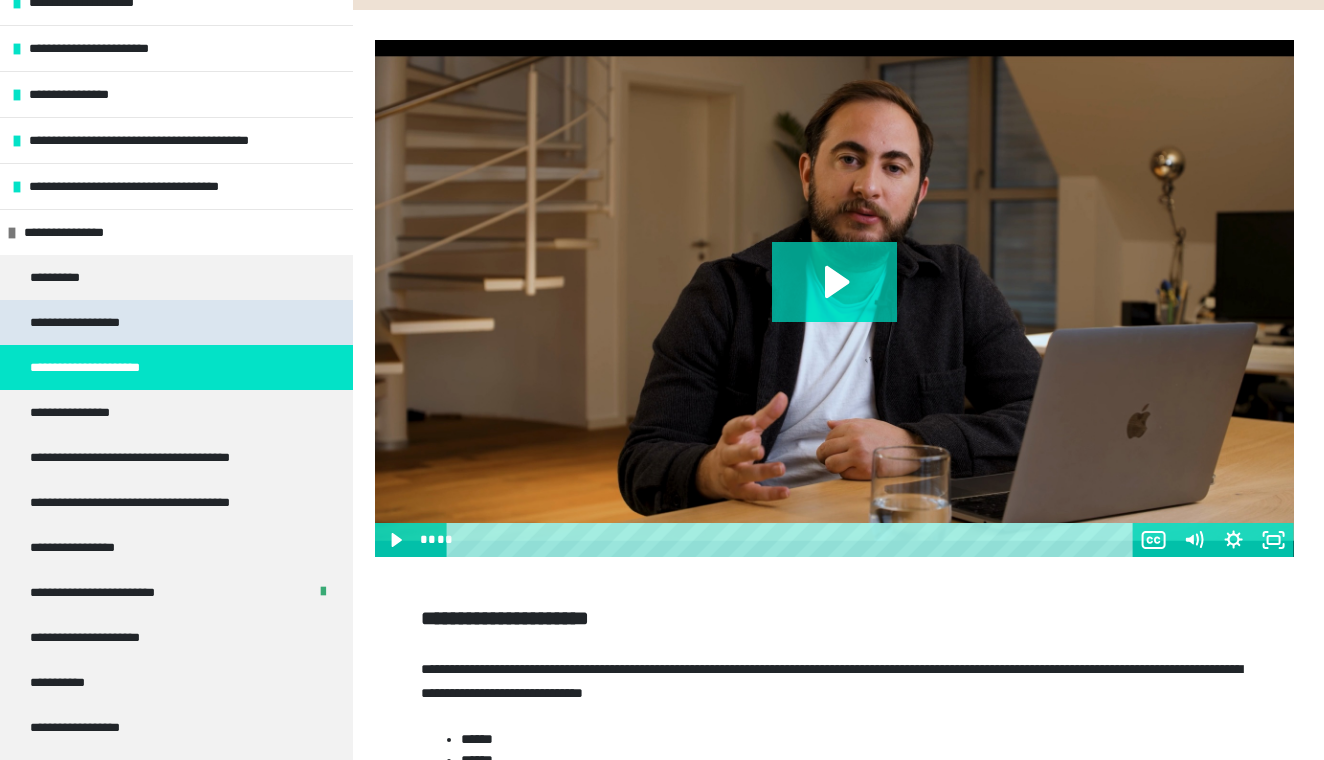 click on "**********" at bounding box center [176, 322] 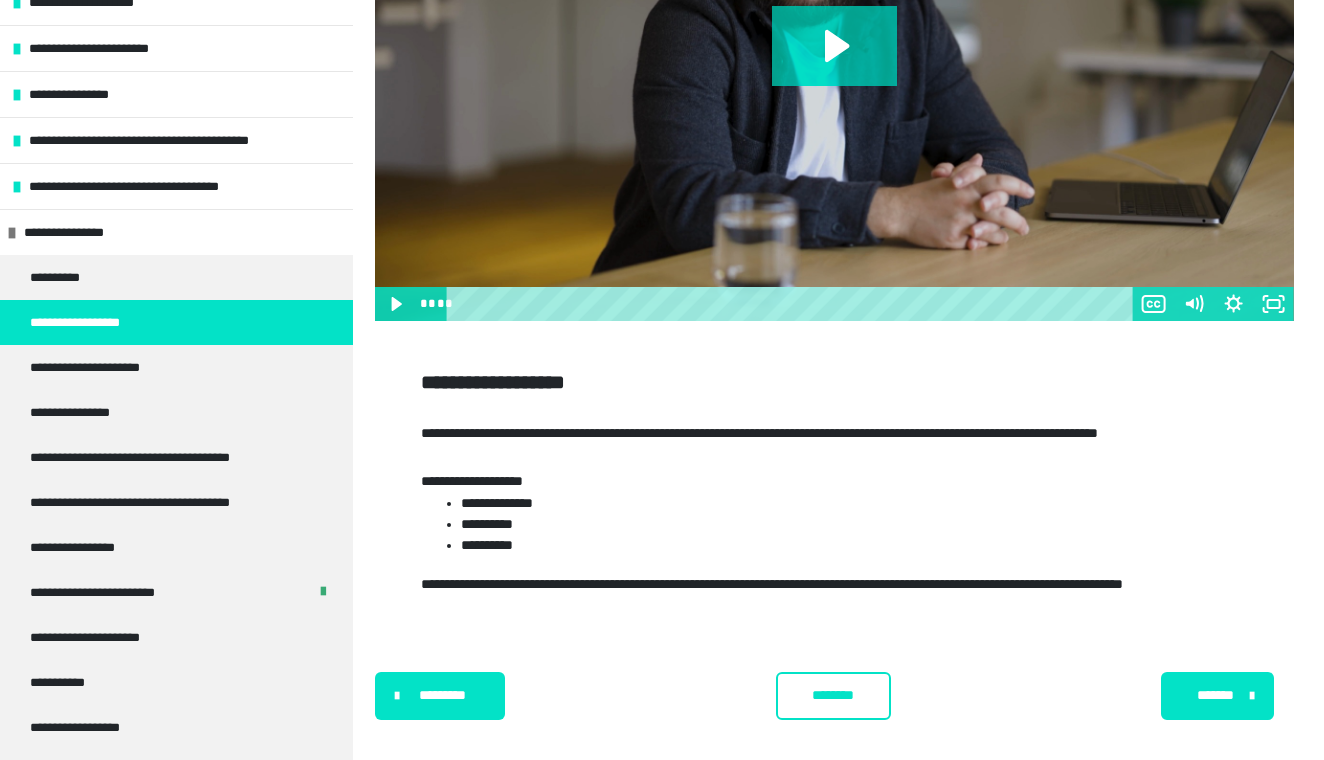 scroll, scrollTop: 574, scrollLeft: 0, axis: vertical 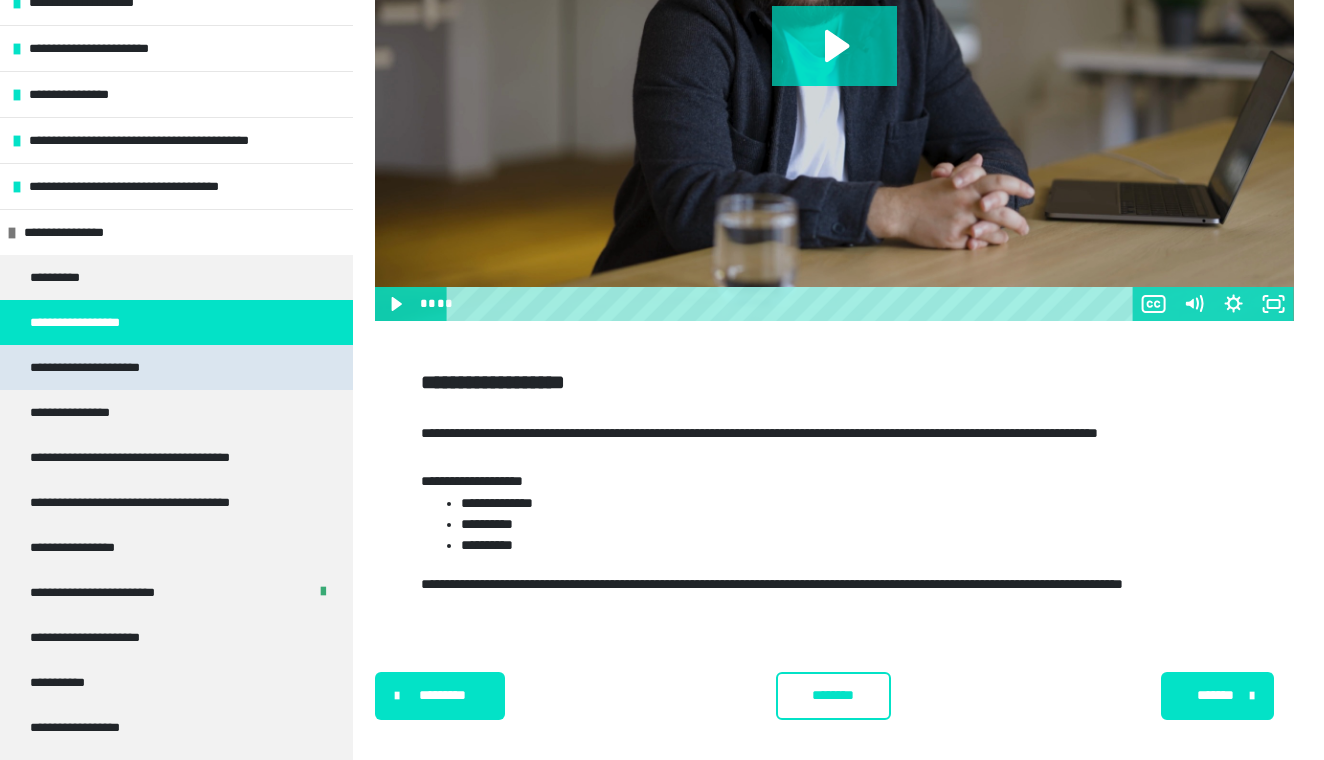 click on "**********" at bounding box center [104, 367] 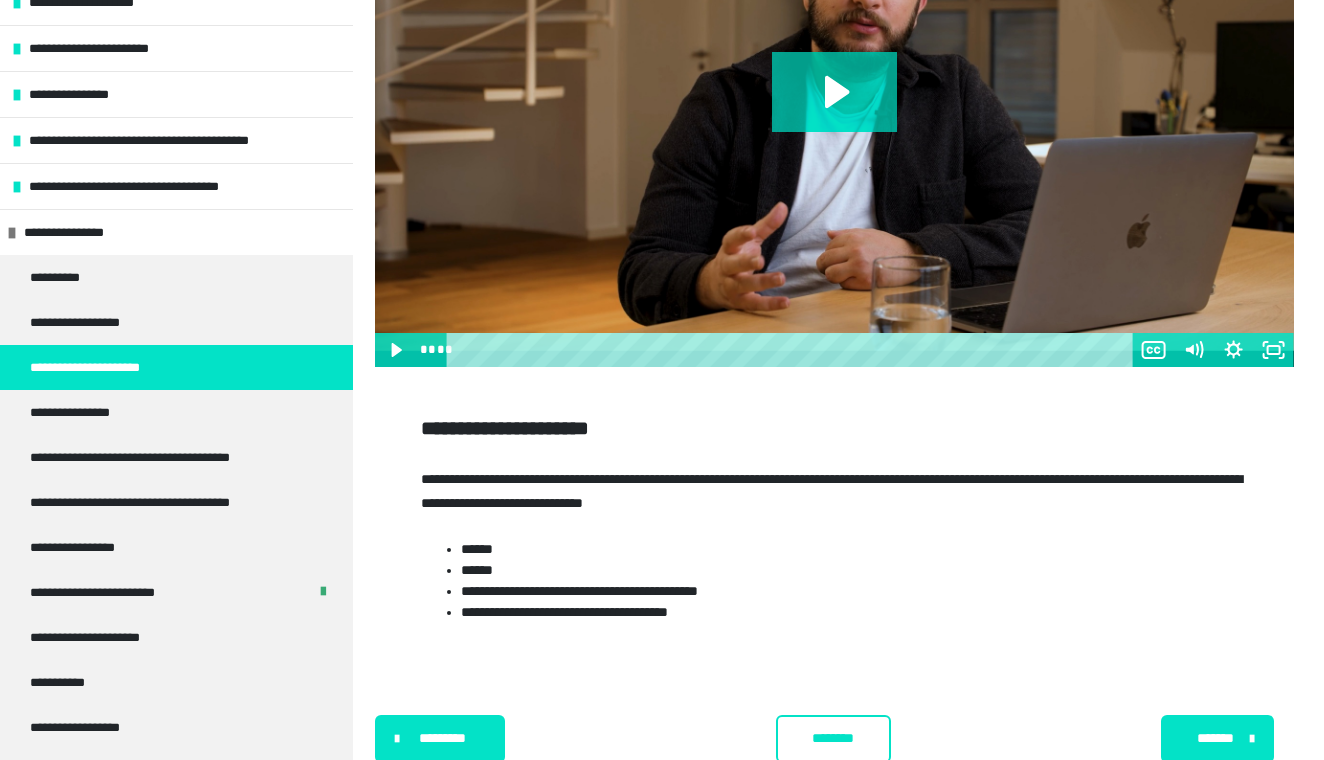 scroll, scrollTop: 488, scrollLeft: 0, axis: vertical 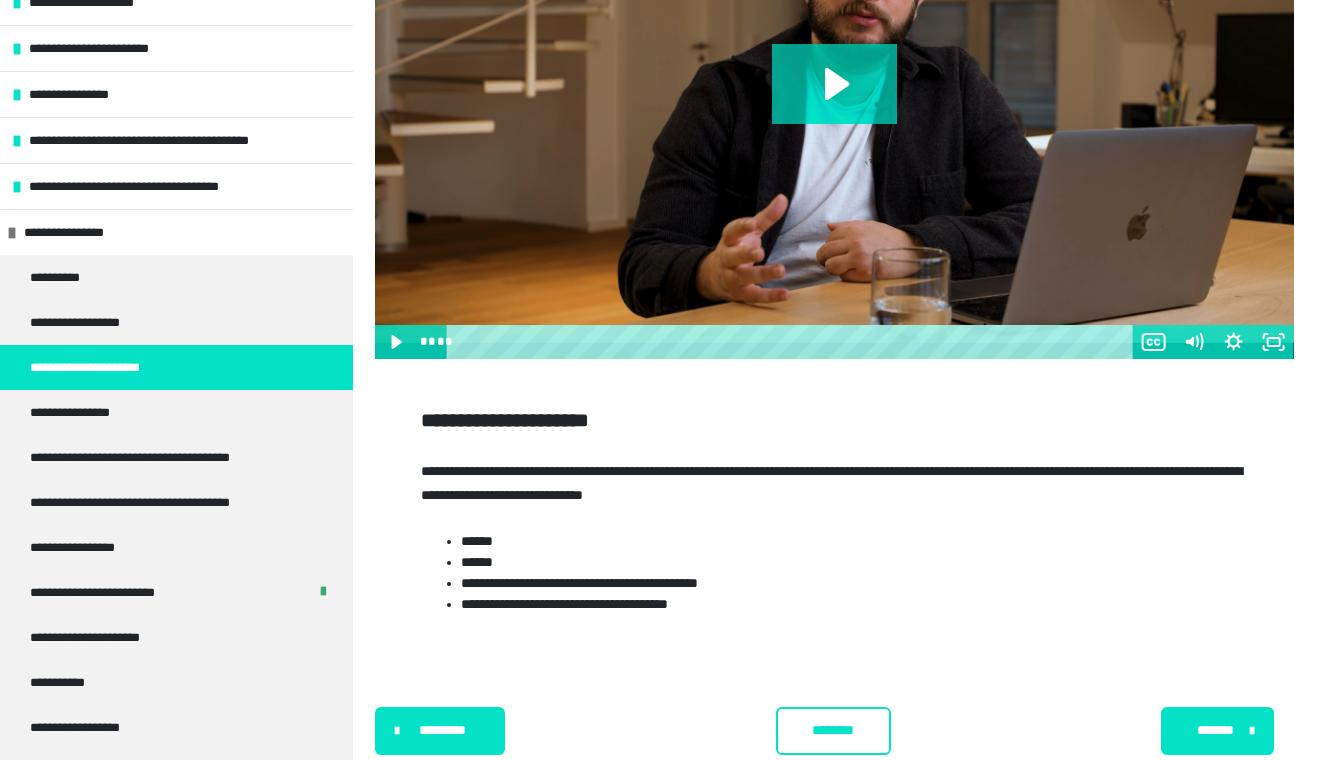 click on "*******" at bounding box center [1217, 731] 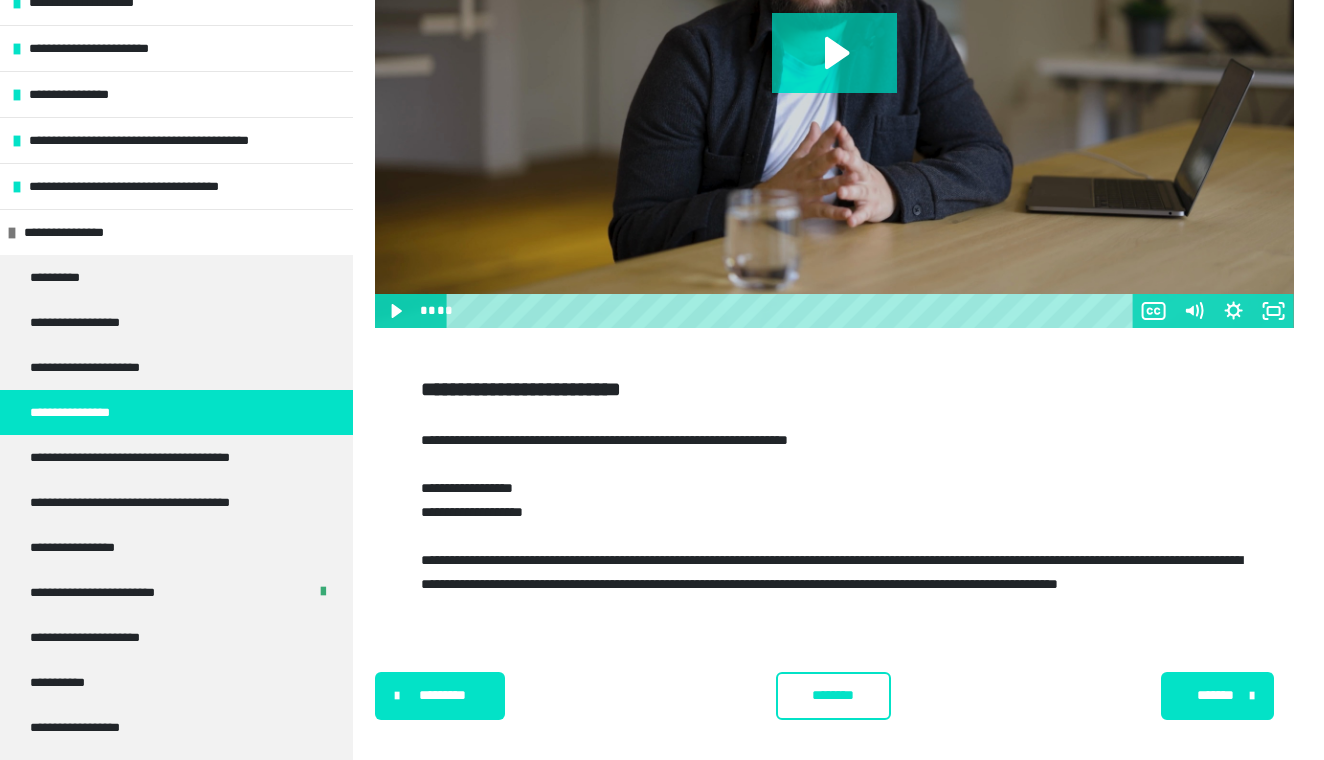 scroll, scrollTop: 543, scrollLeft: 0, axis: vertical 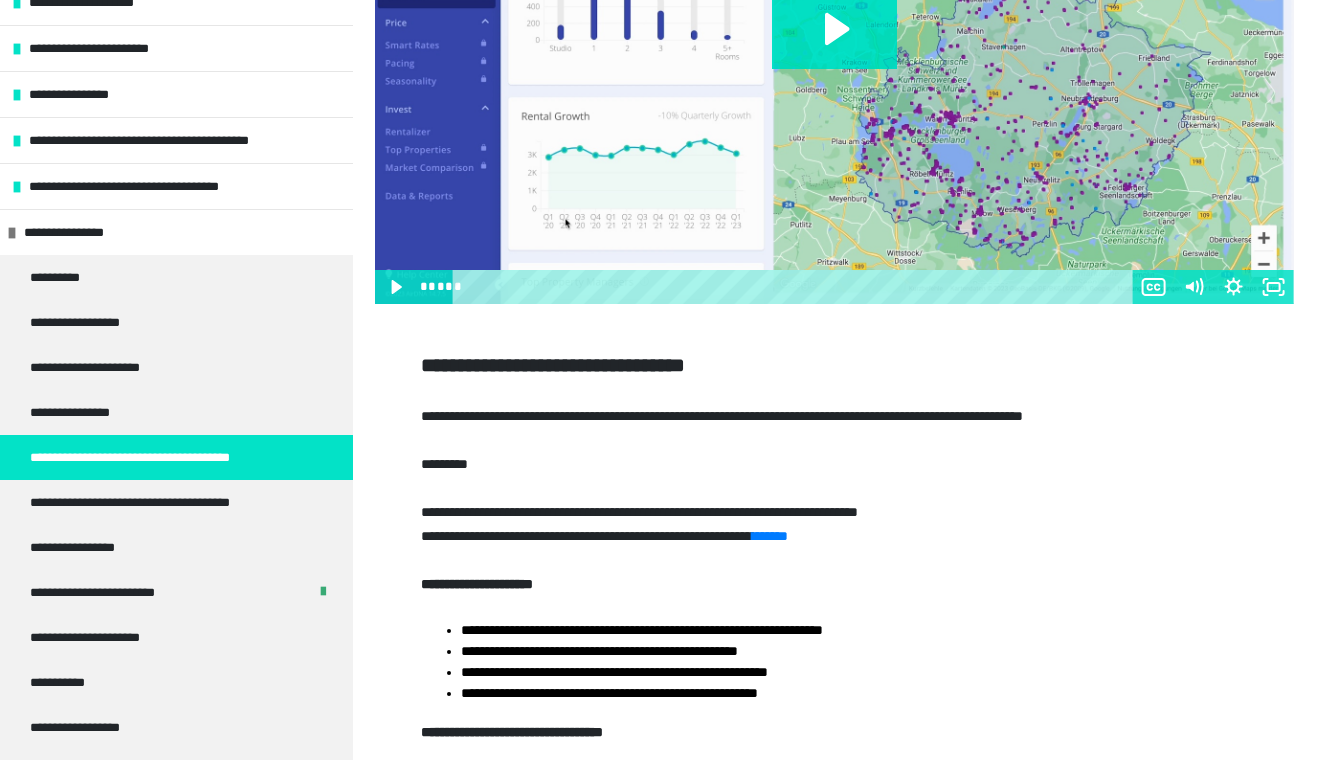 click on "******" at bounding box center (582, 512) 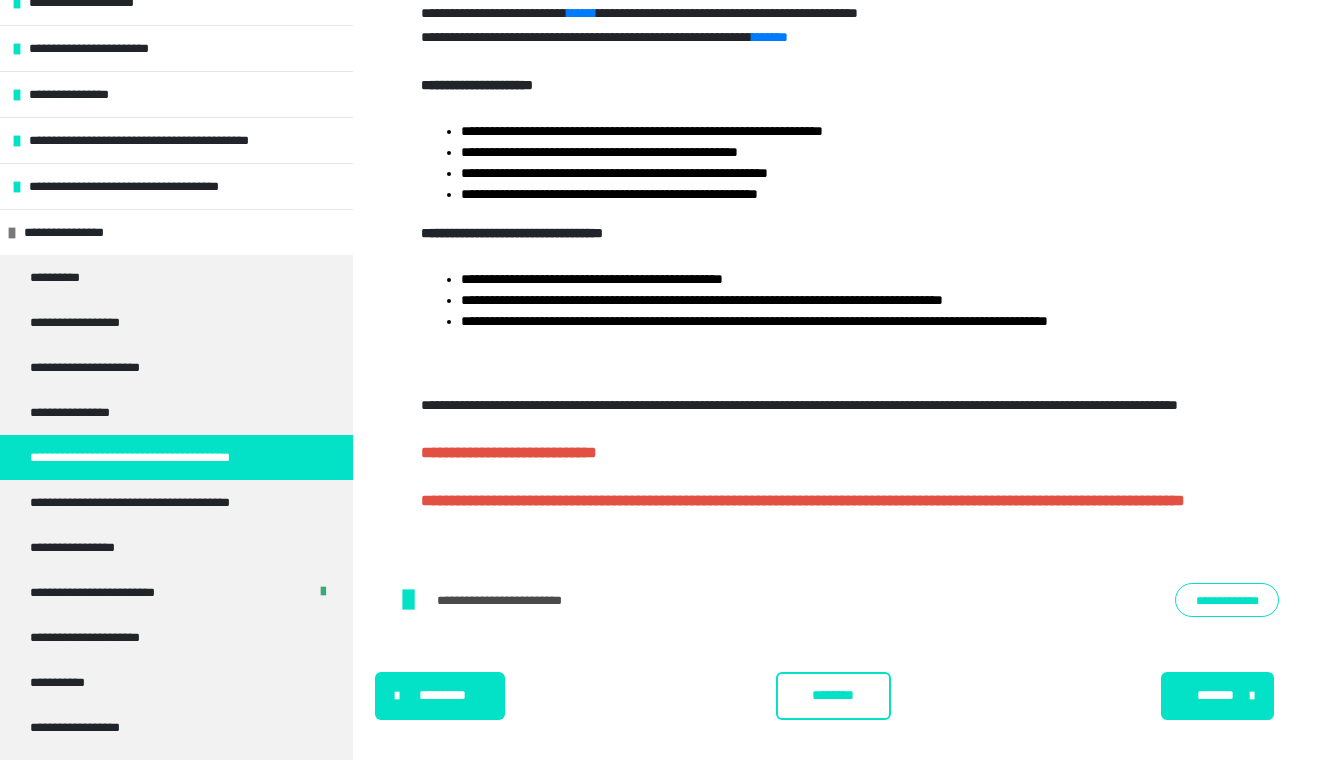 scroll, scrollTop: 1065, scrollLeft: 0, axis: vertical 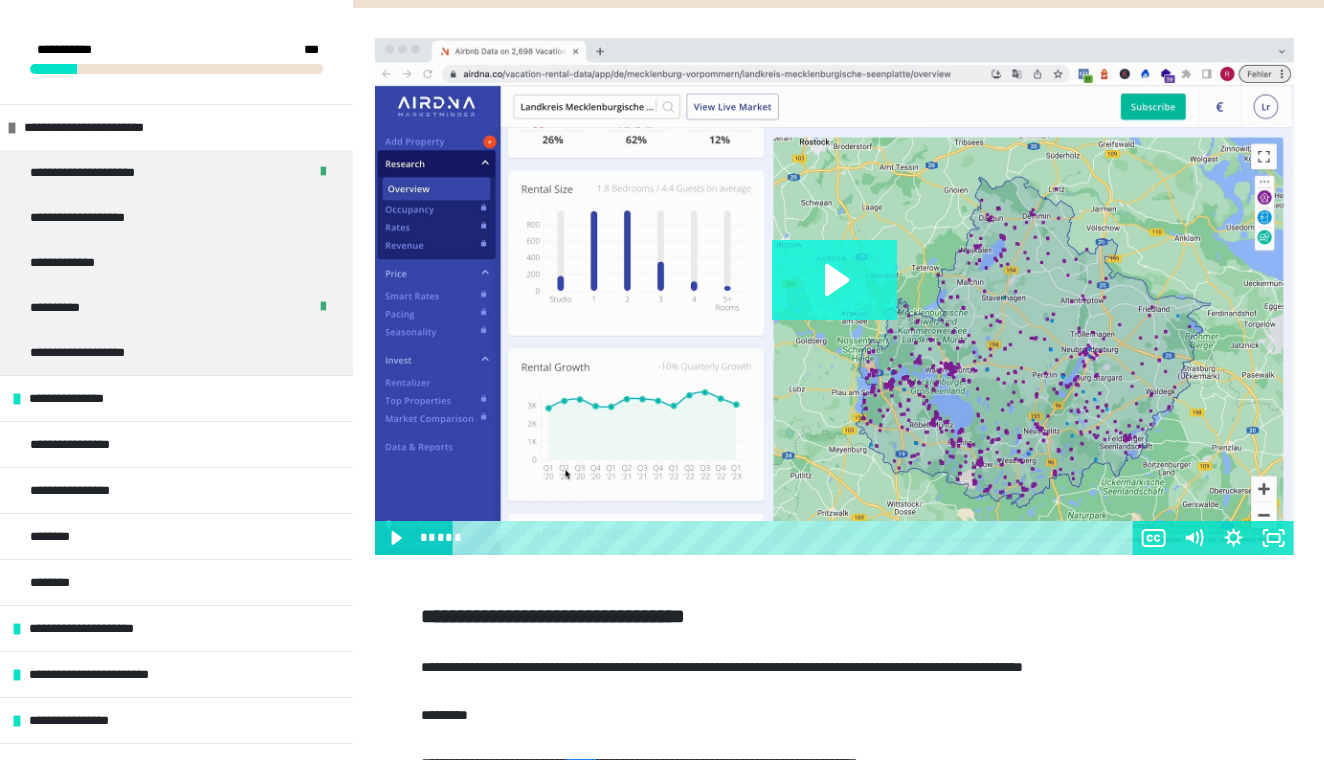 click 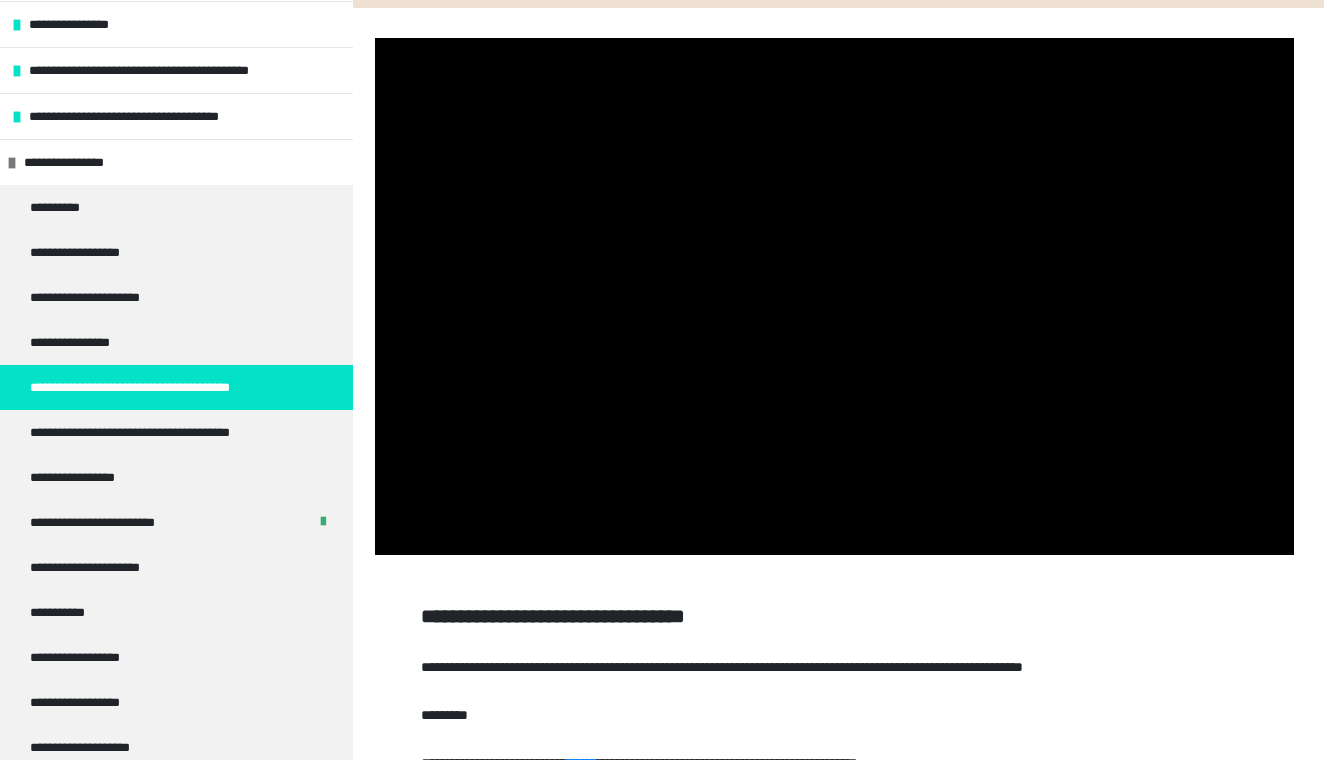 scroll, scrollTop: 700, scrollLeft: 0, axis: vertical 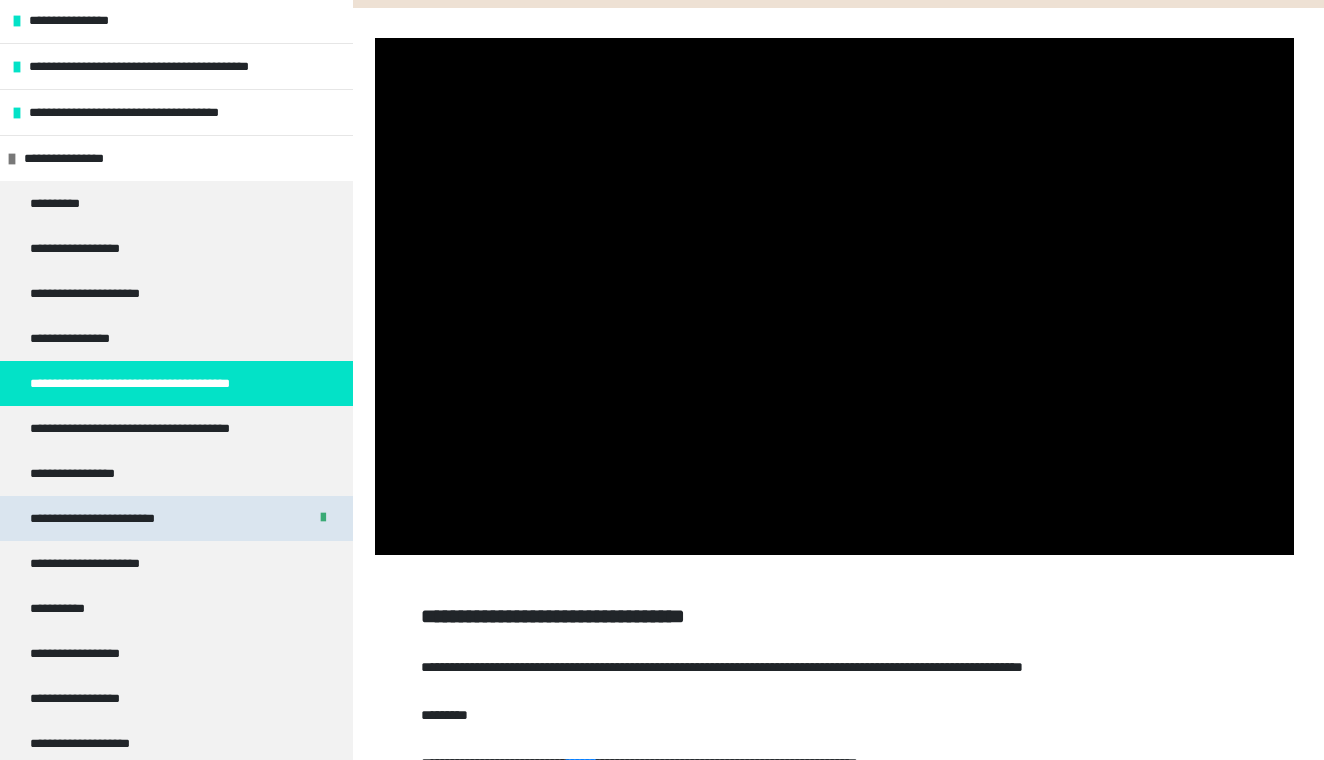 click on "**********" at bounding box center (176, 518) 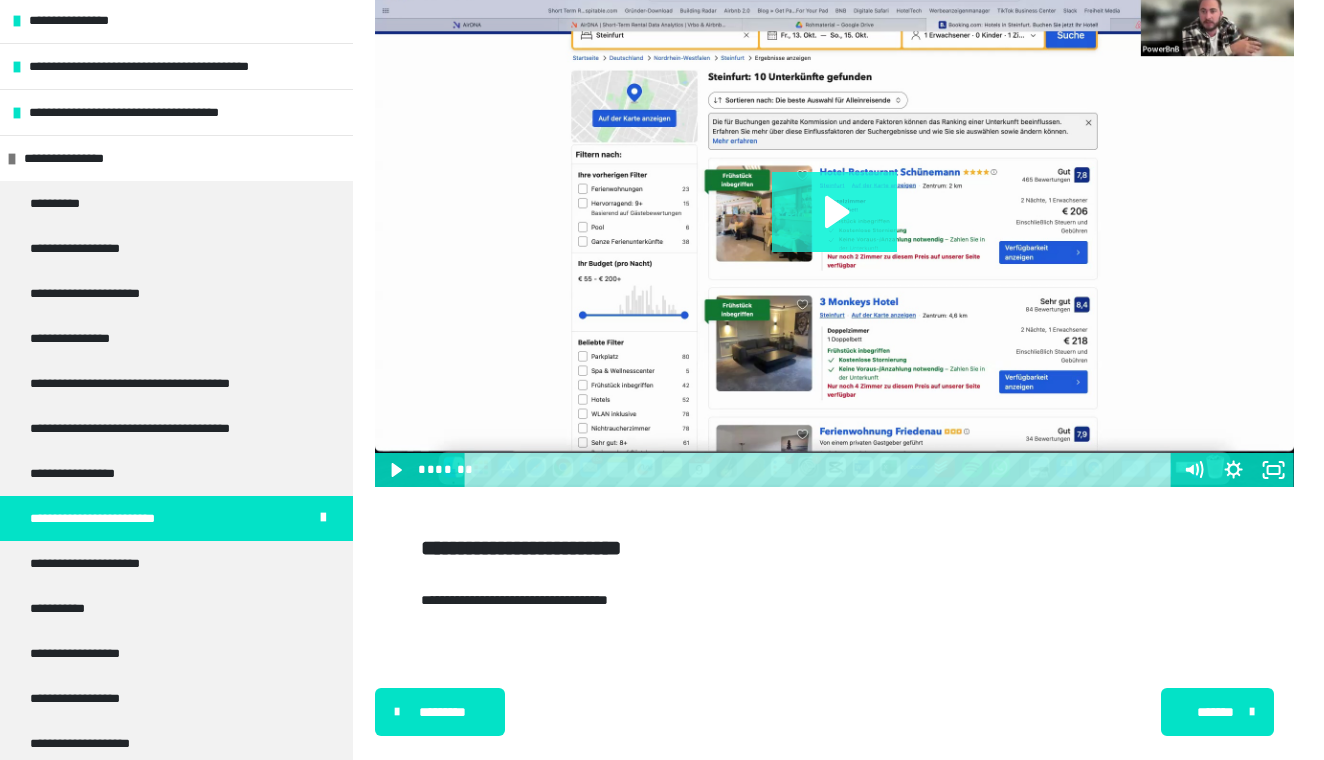 scroll, scrollTop: 358, scrollLeft: 0, axis: vertical 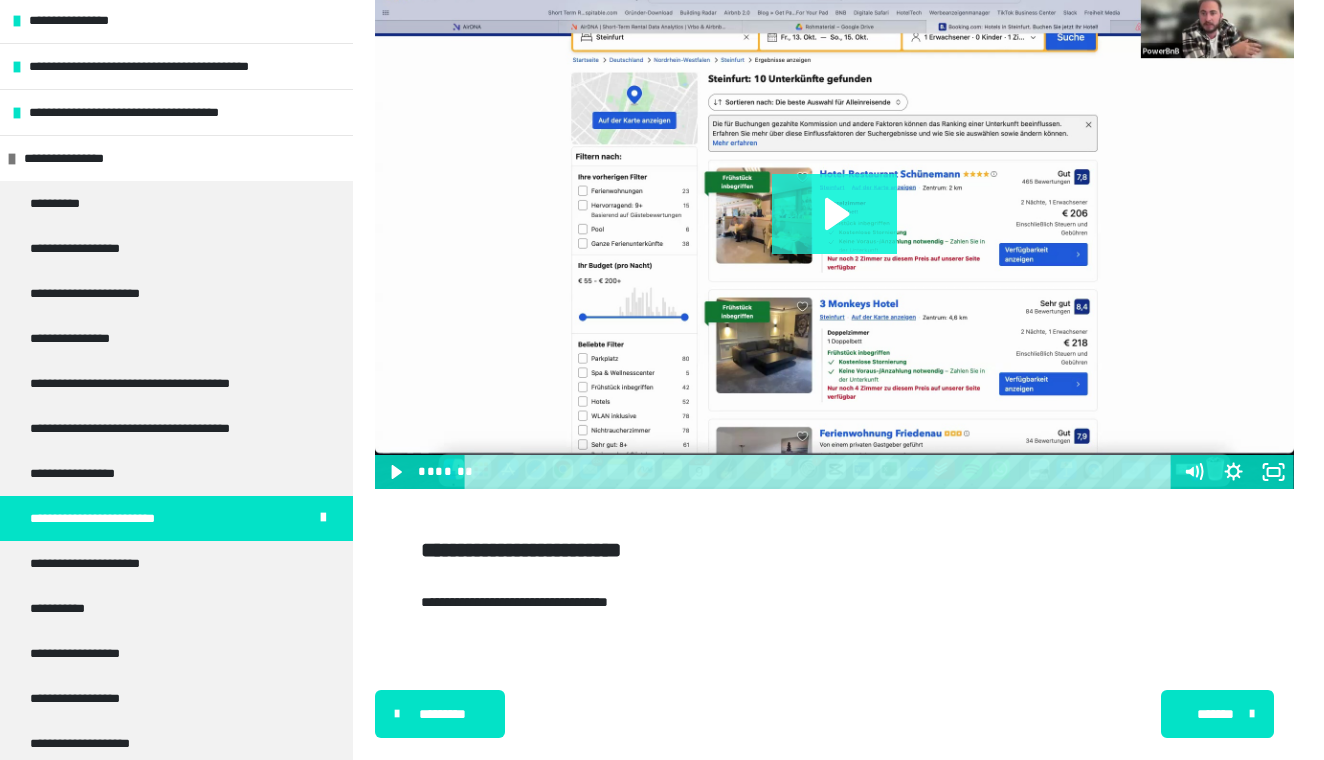 click 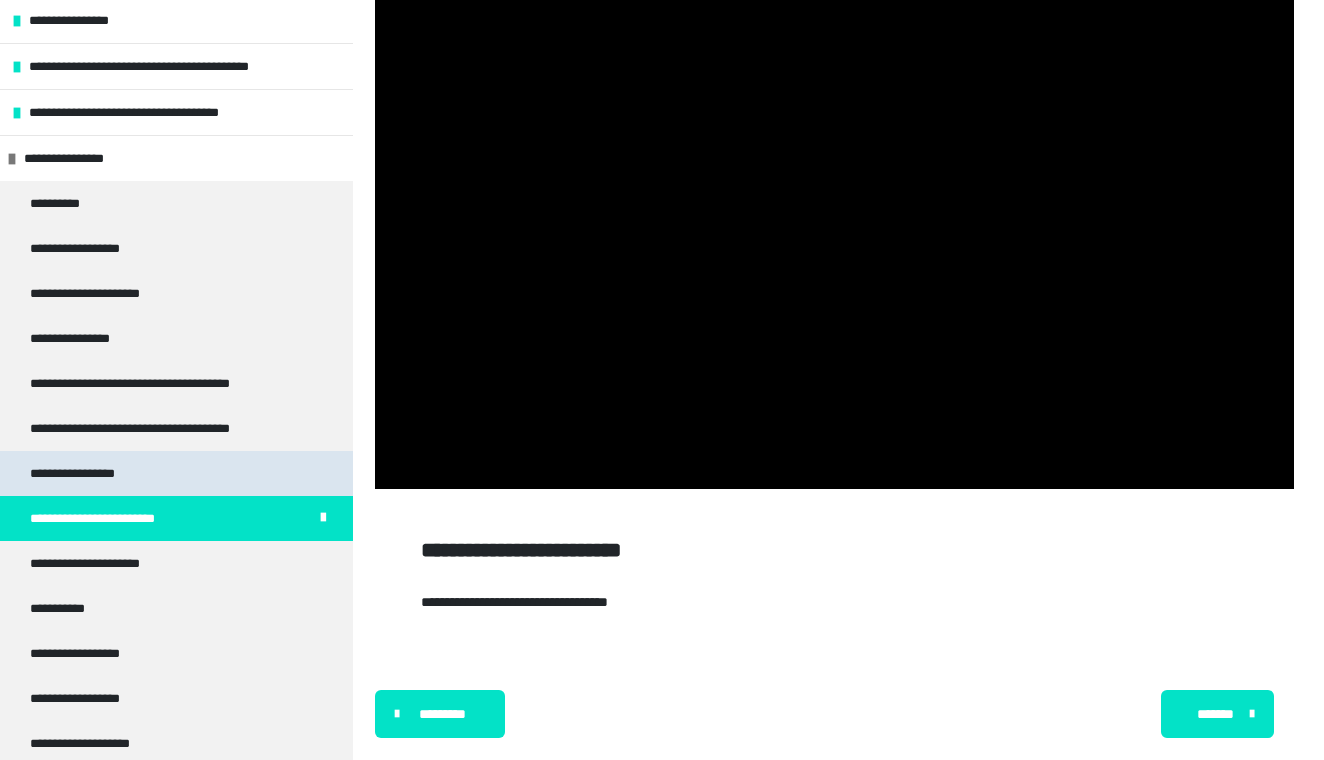 click on "**********" at bounding box center (176, 473) 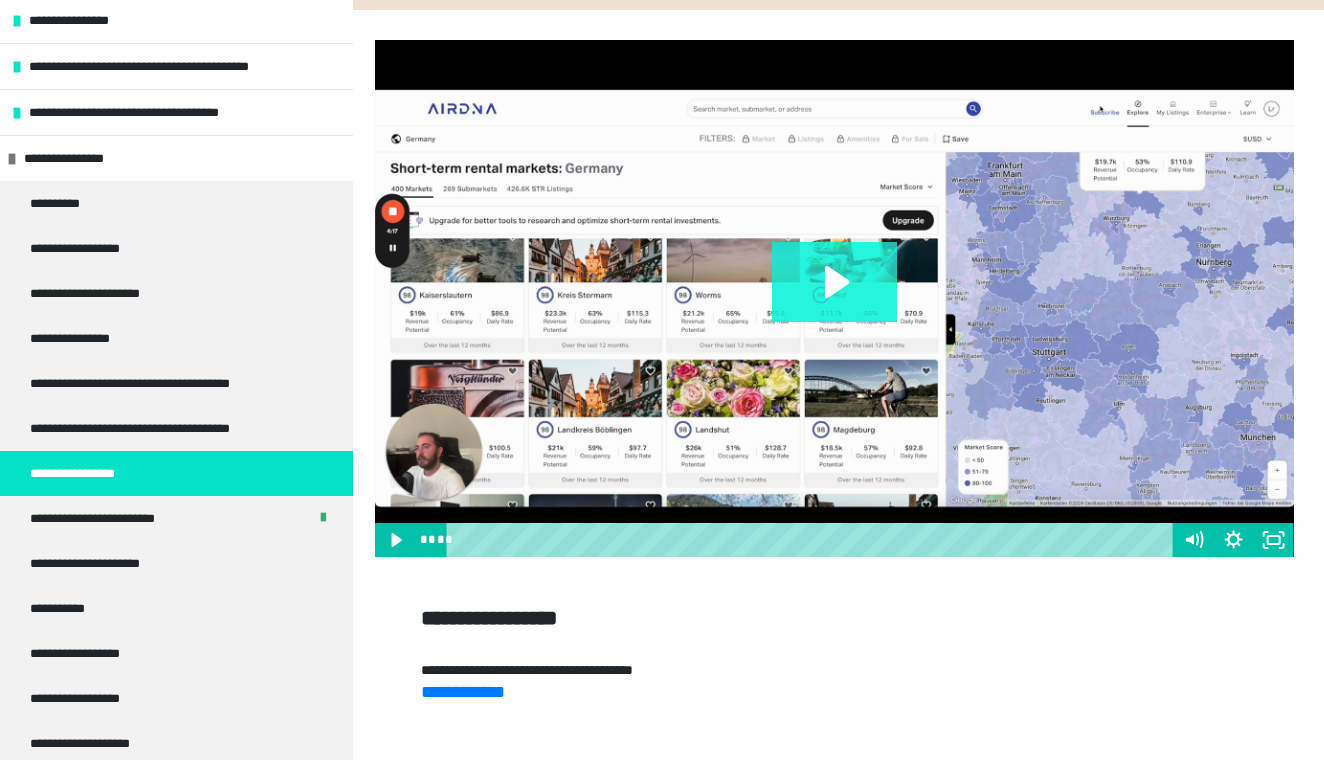 click 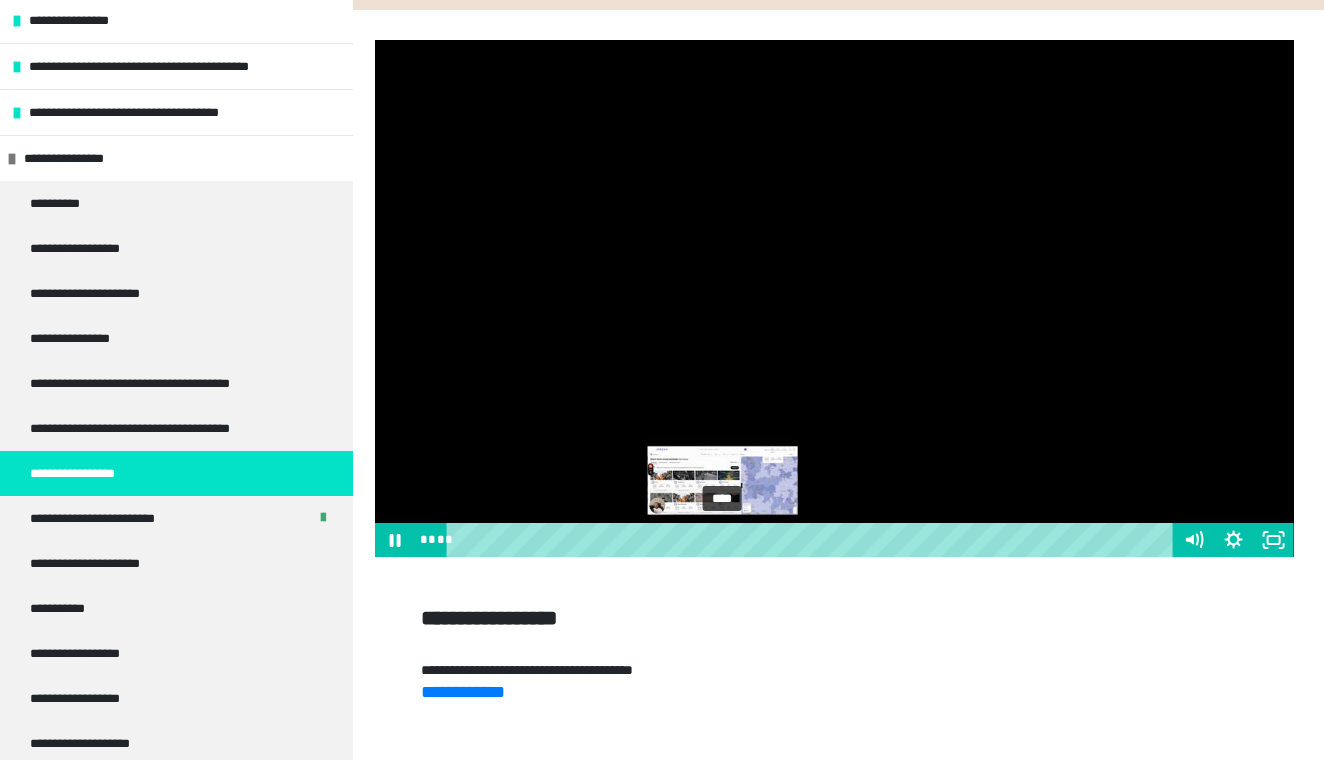 click on "****" at bounding box center [813, 540] 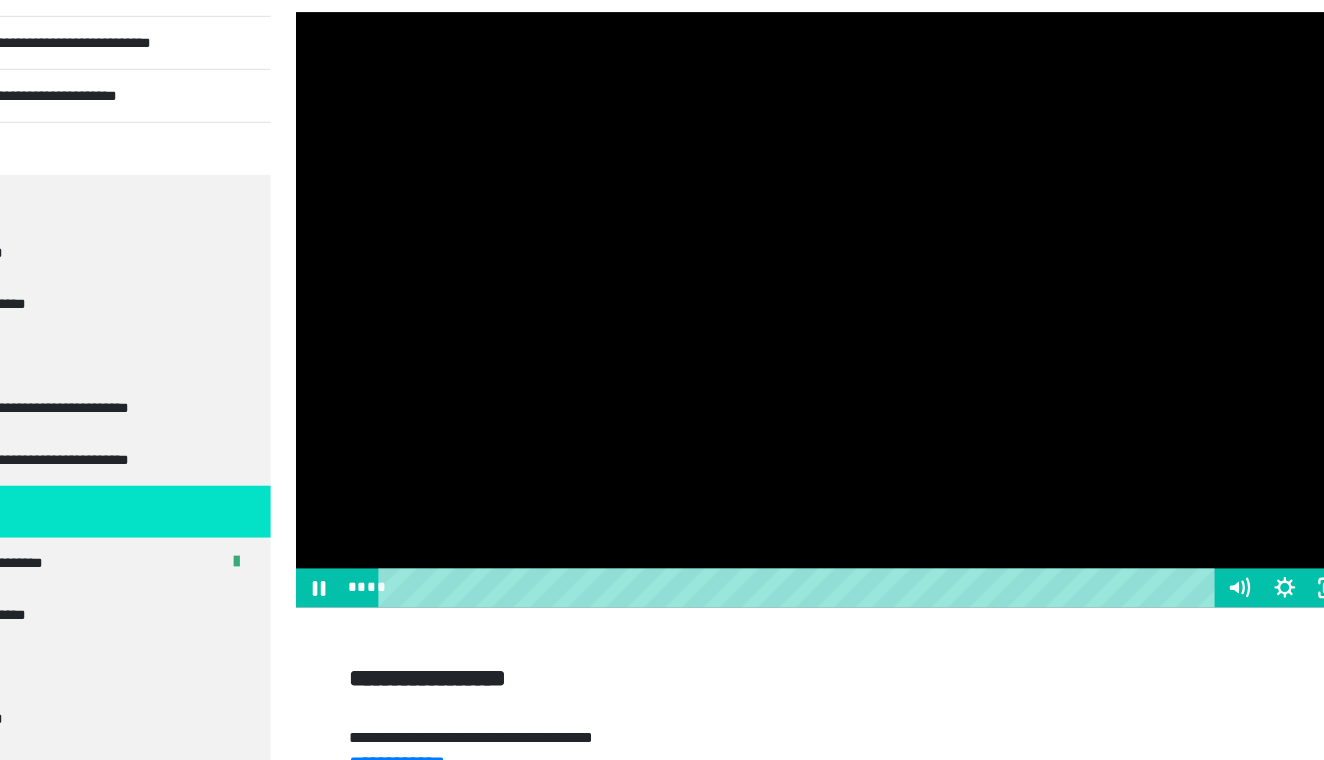 scroll, scrollTop: 258, scrollLeft: 0, axis: vertical 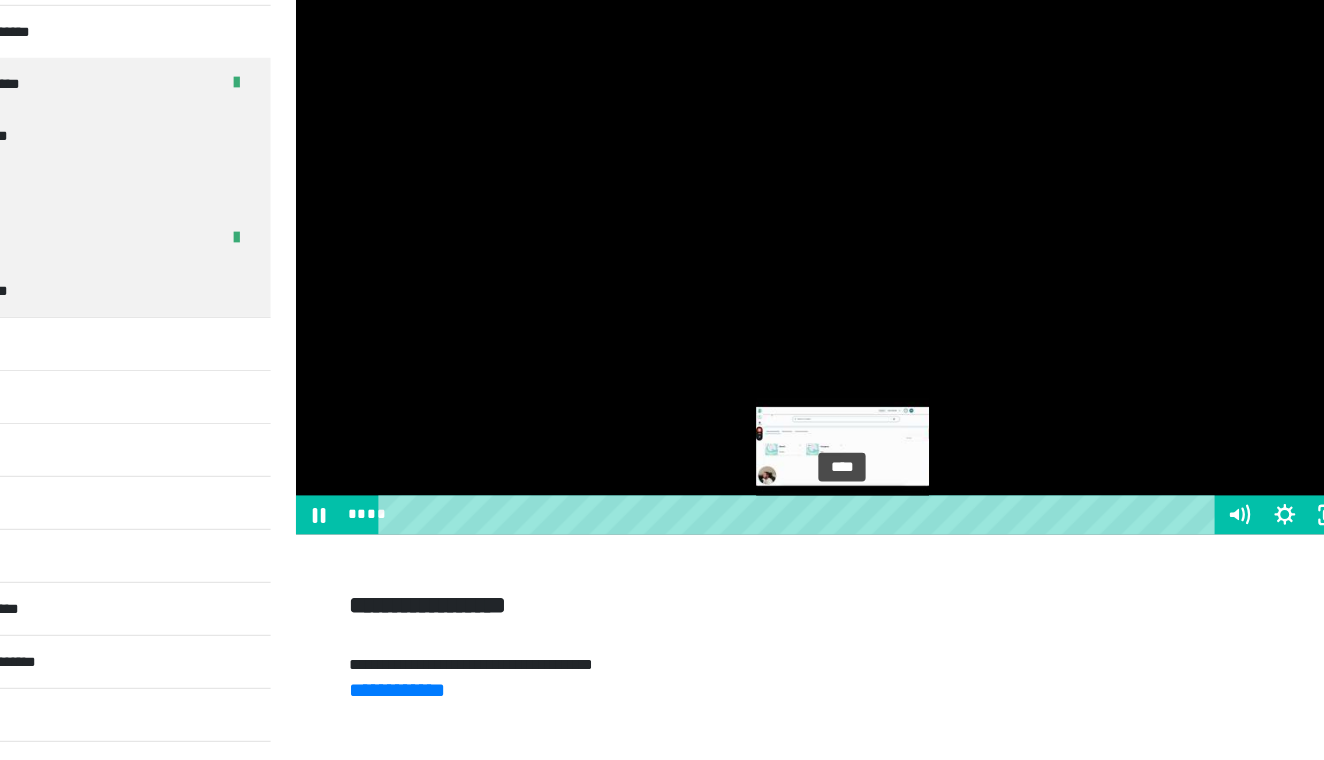 click on "****" at bounding box center (813, 547) 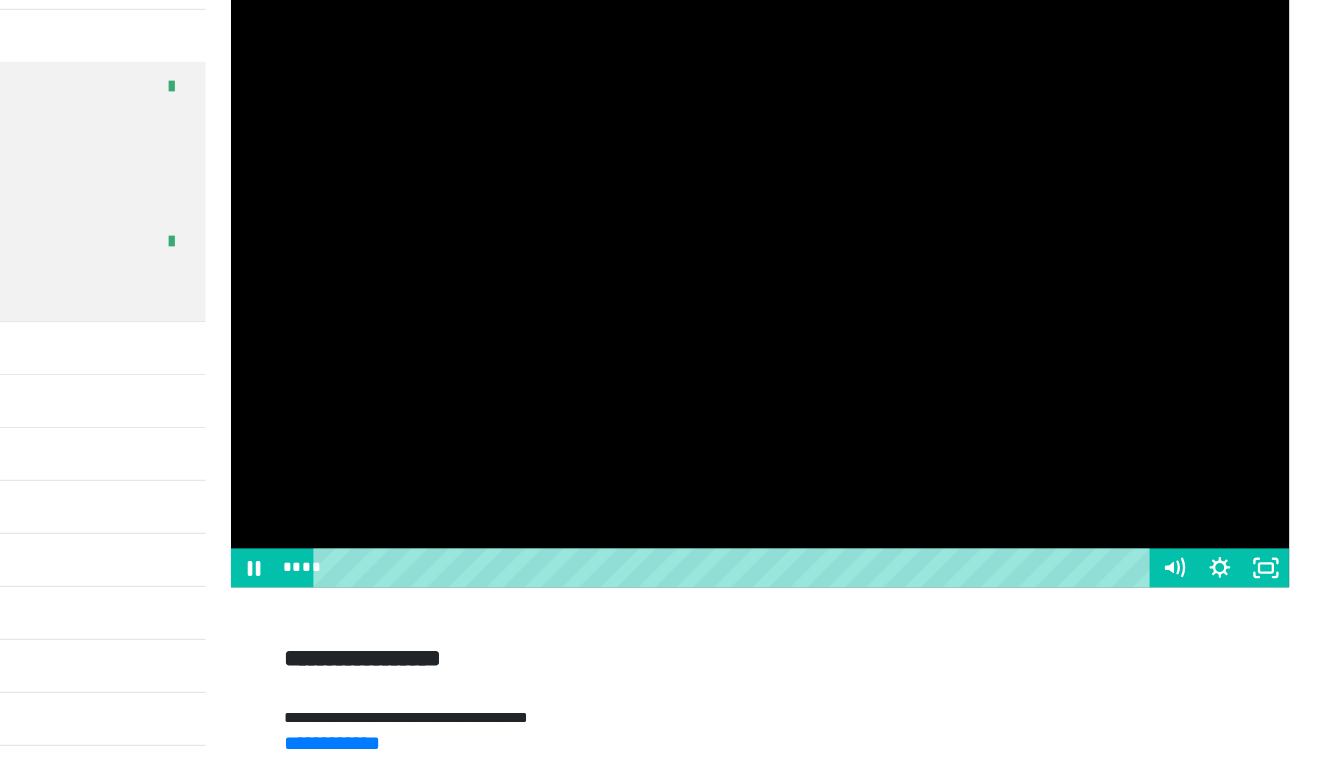 scroll, scrollTop: 240, scrollLeft: 3, axis: both 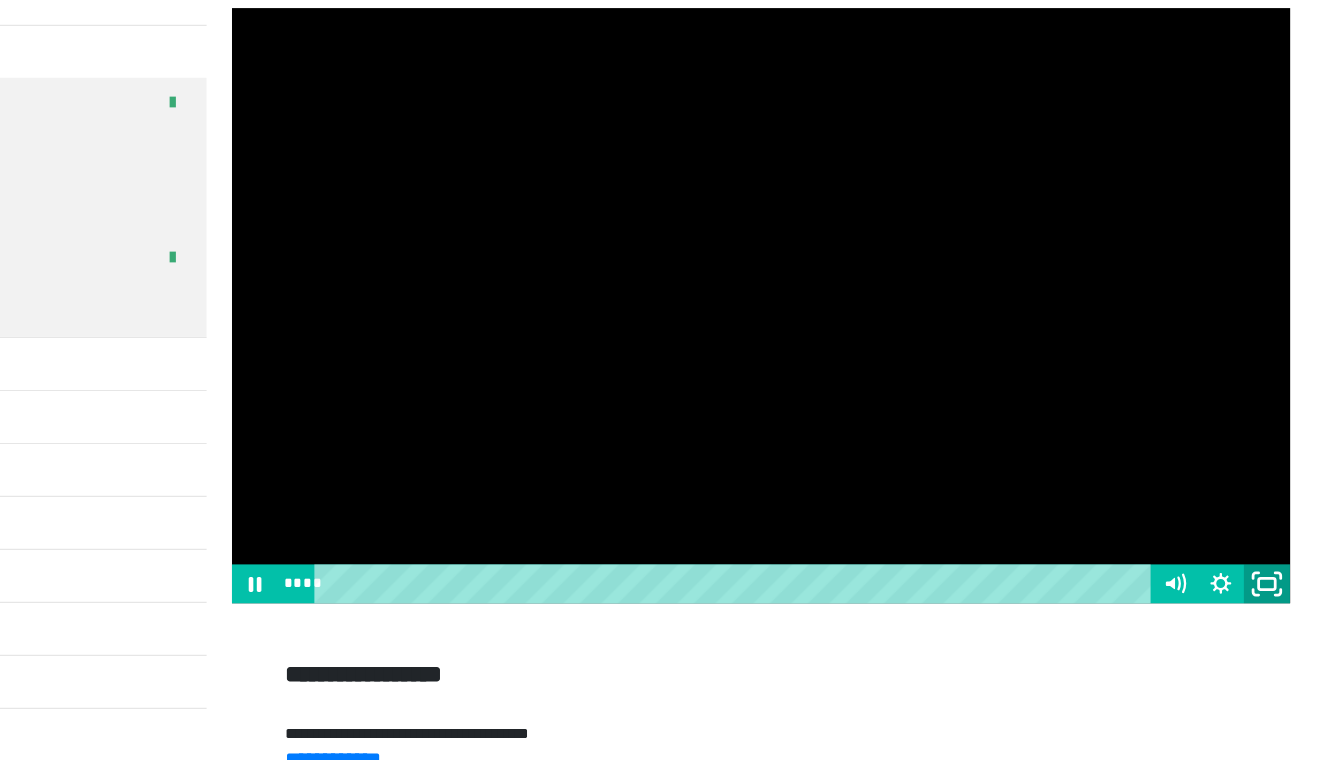 click 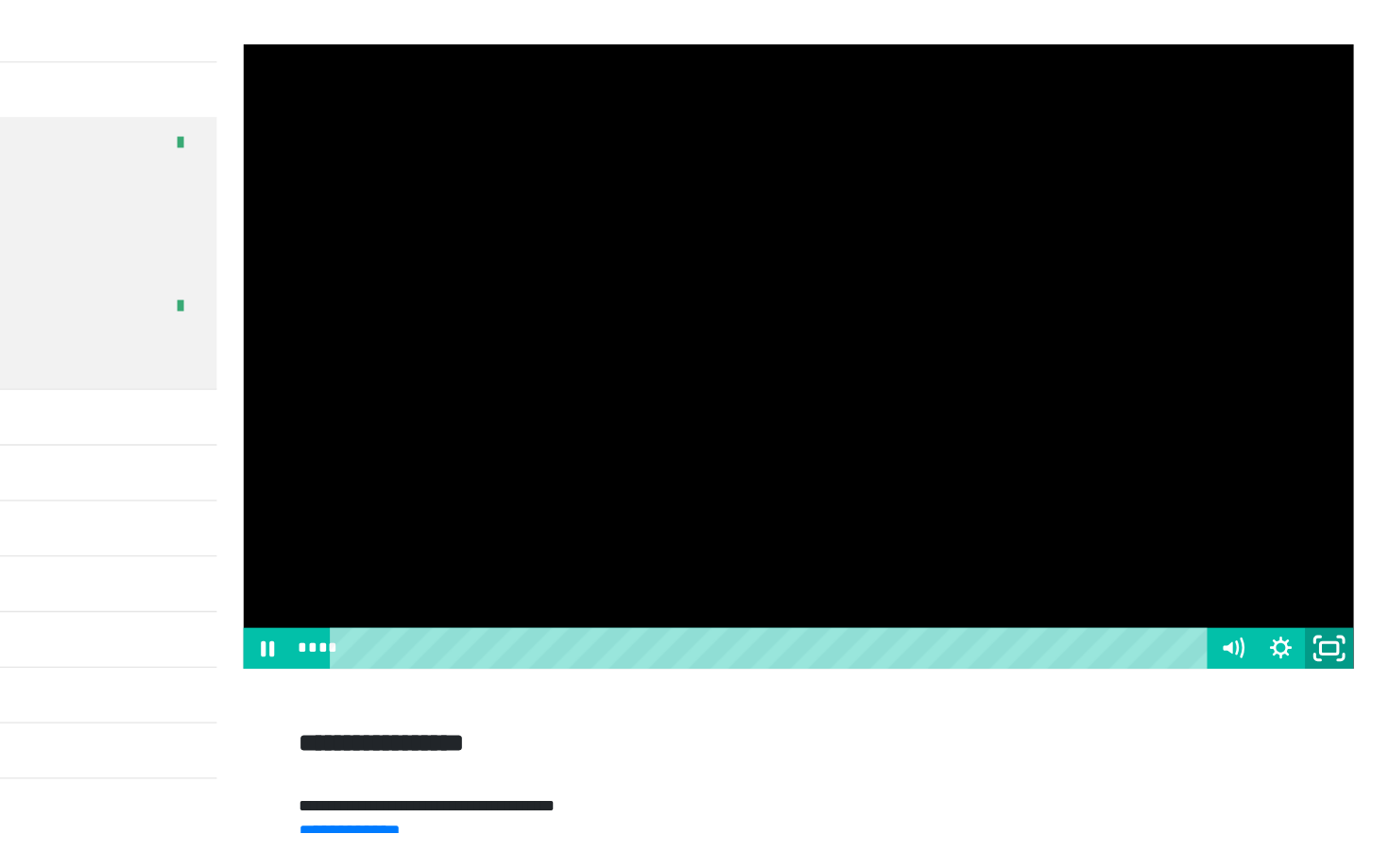 scroll, scrollTop: 340, scrollLeft: 0, axis: vertical 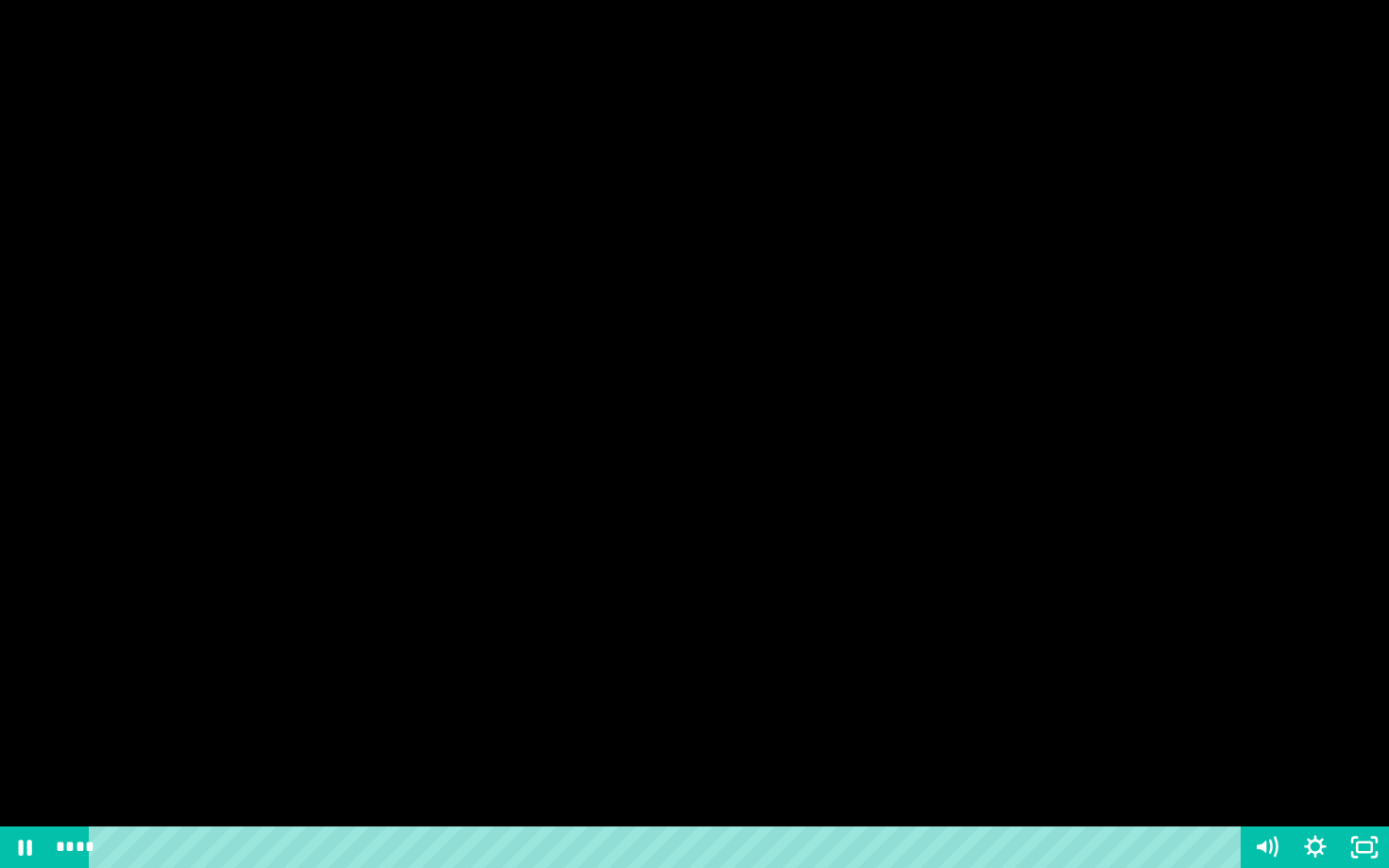 click at bounding box center (694, 434) 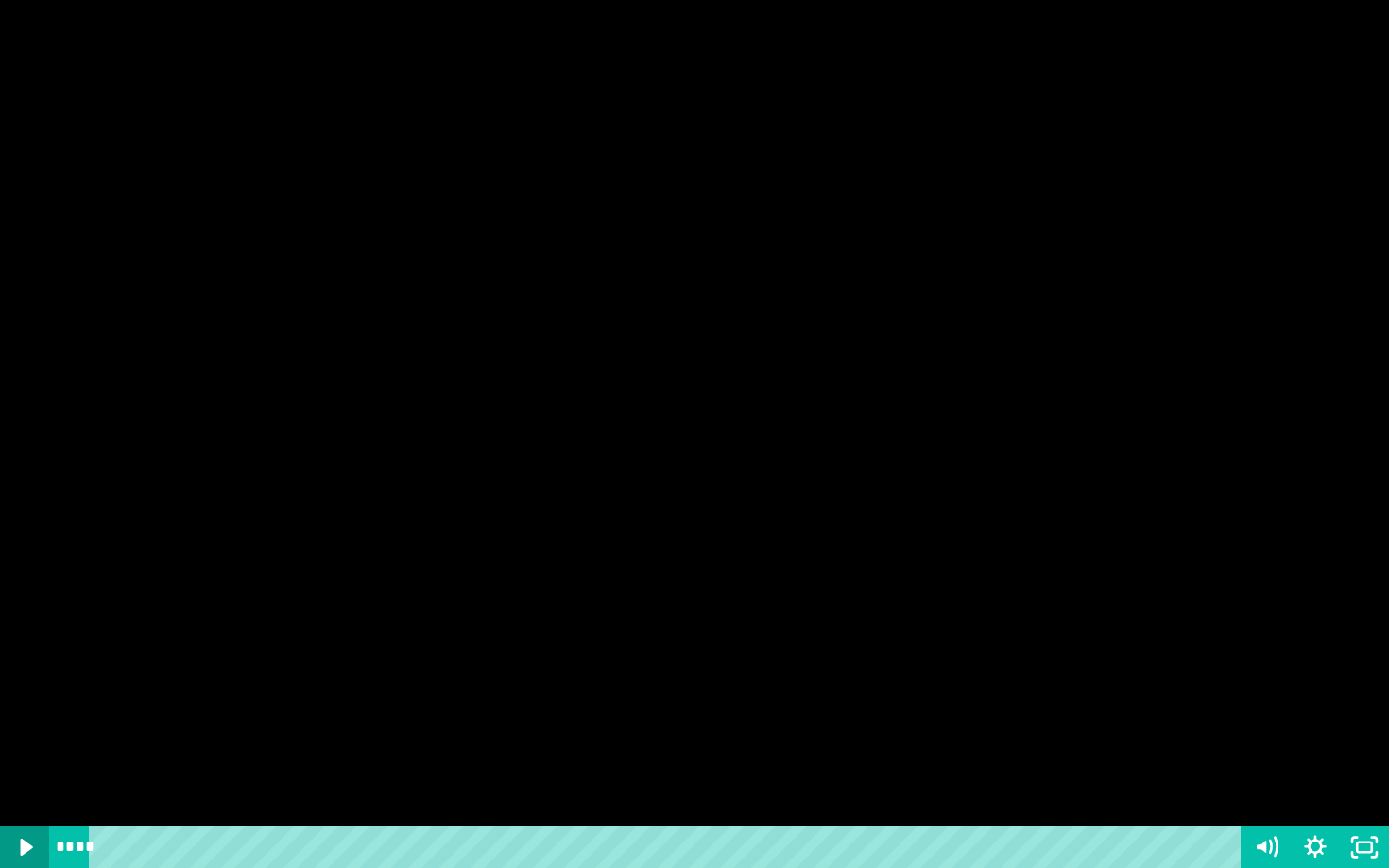 click 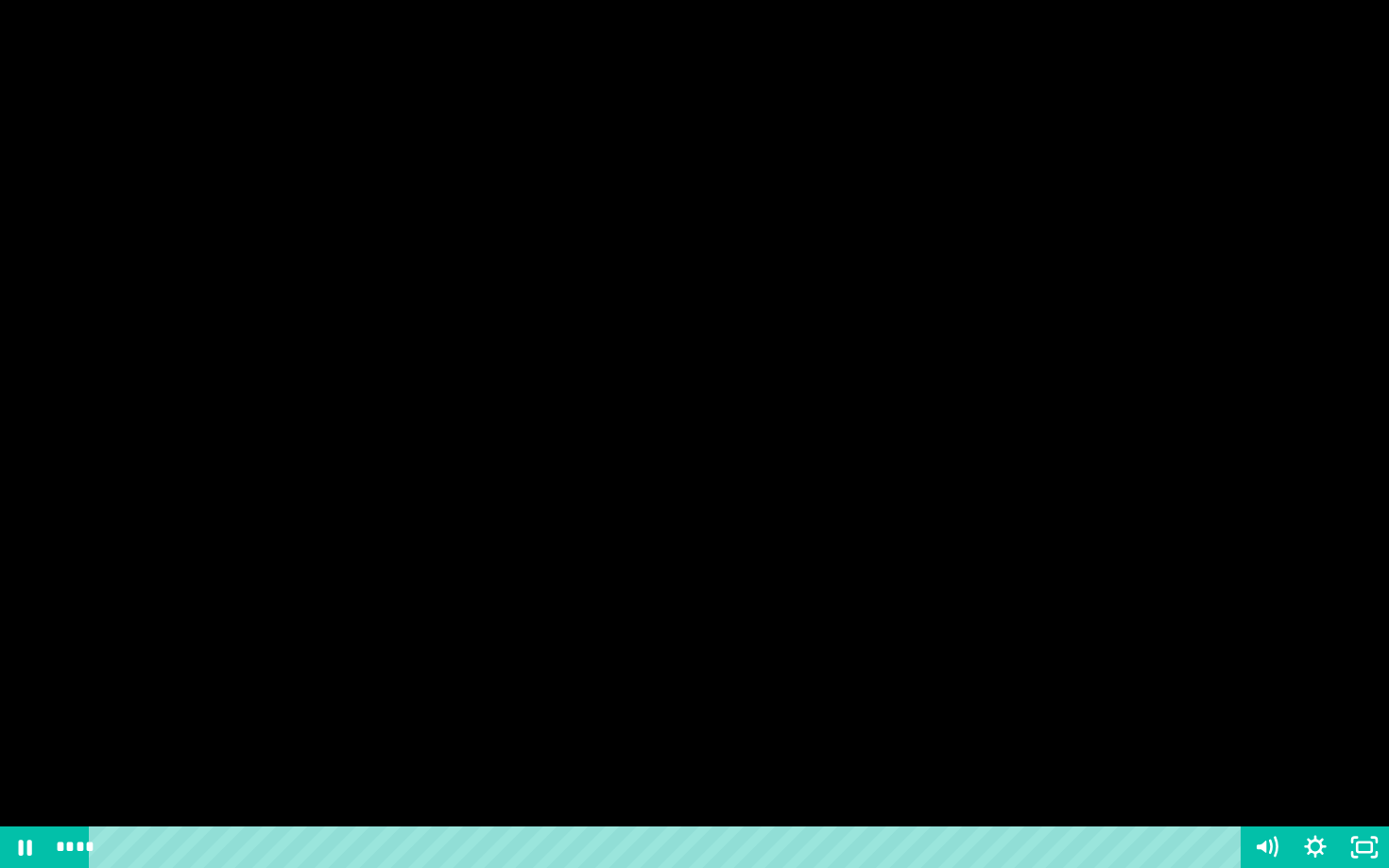 click at bounding box center [694, 434] 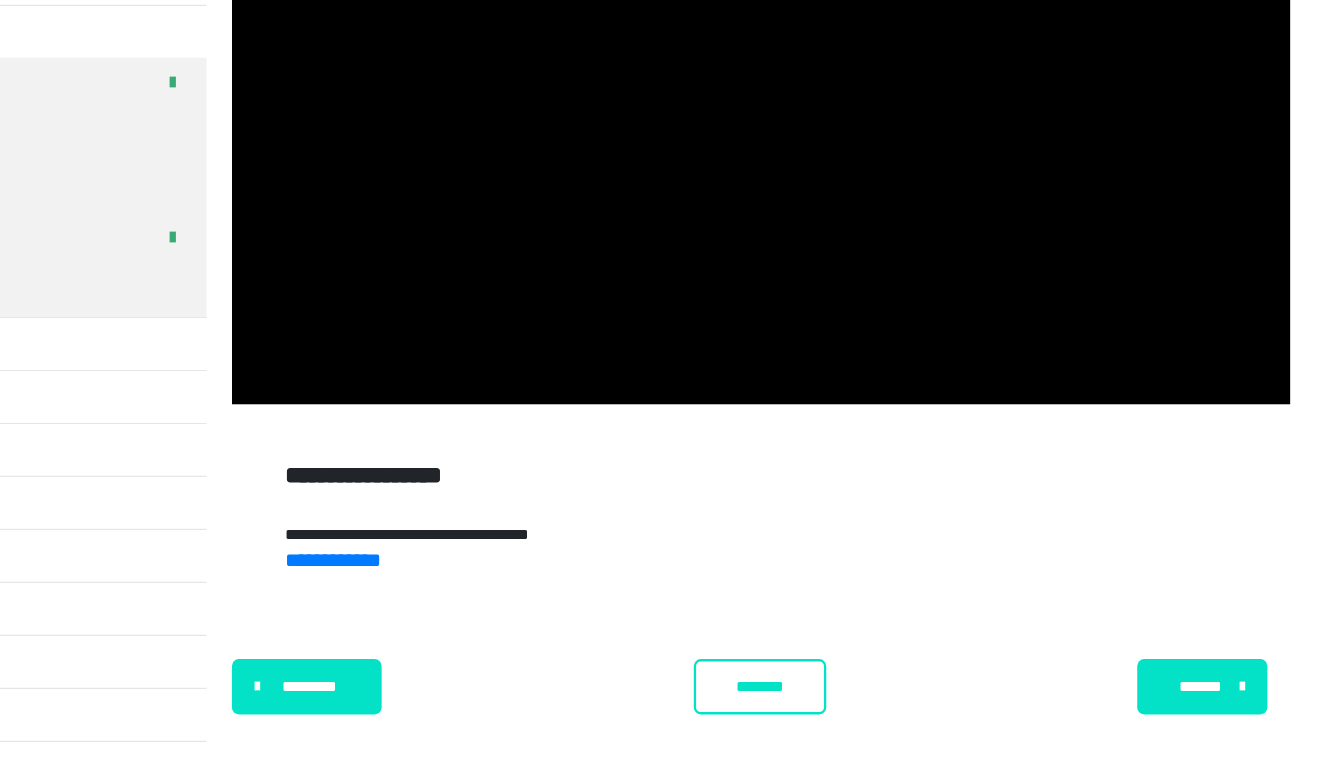 scroll, scrollTop: 398, scrollLeft: 0, axis: vertical 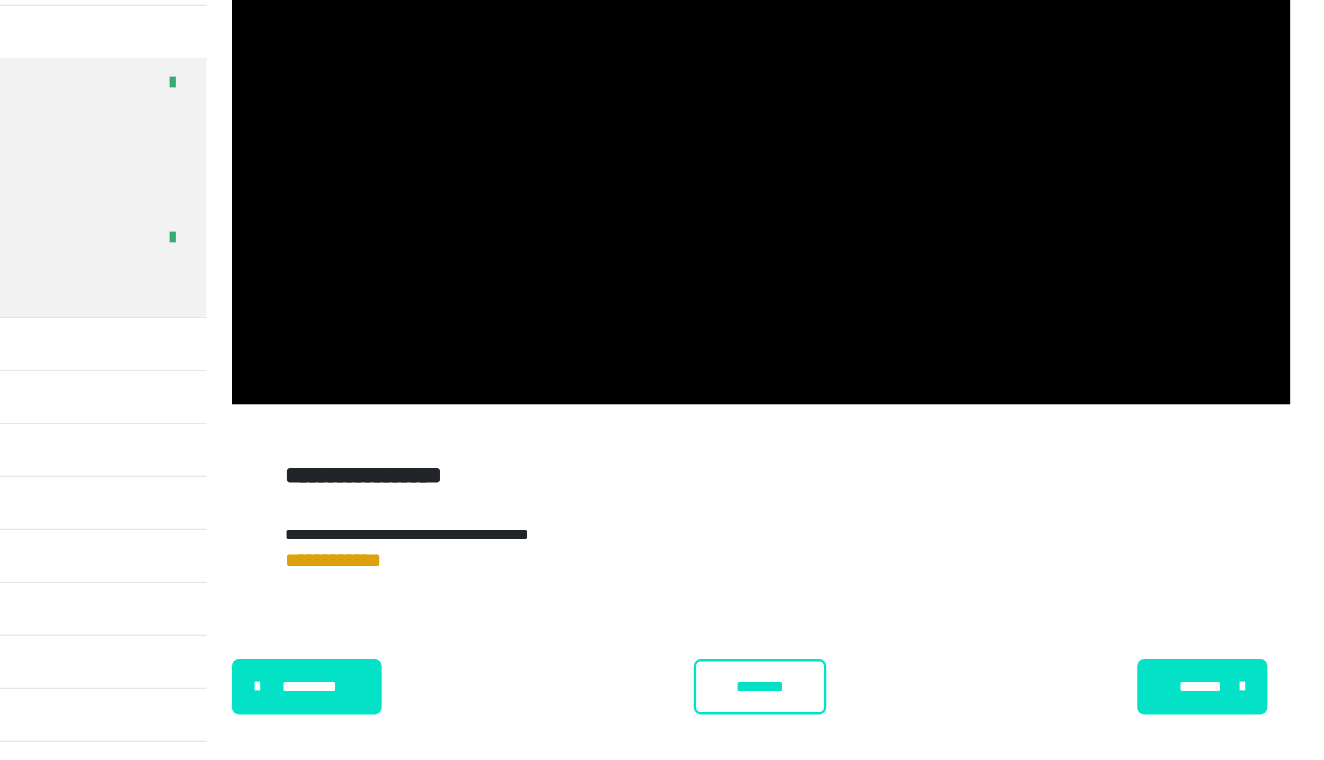 click on "**********" at bounding box center (463, 586) 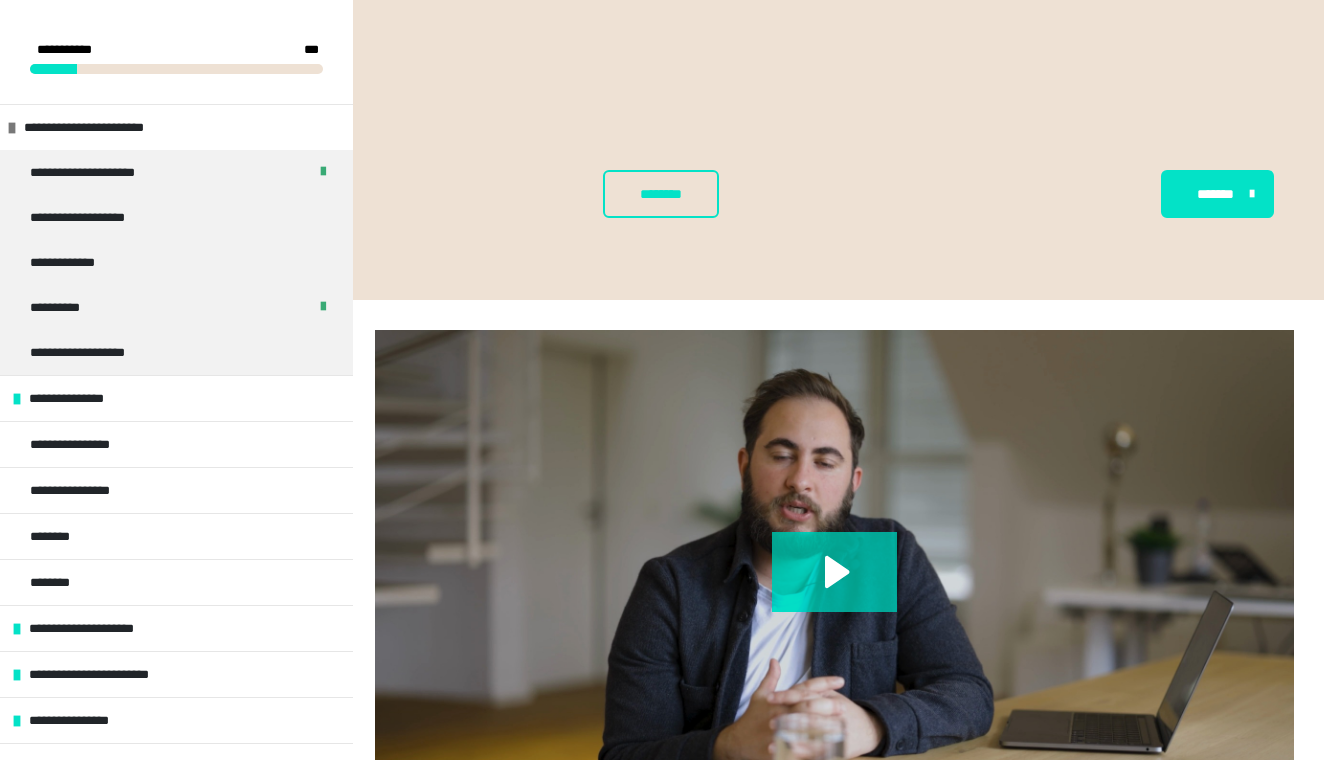scroll, scrollTop: 308, scrollLeft: 0, axis: vertical 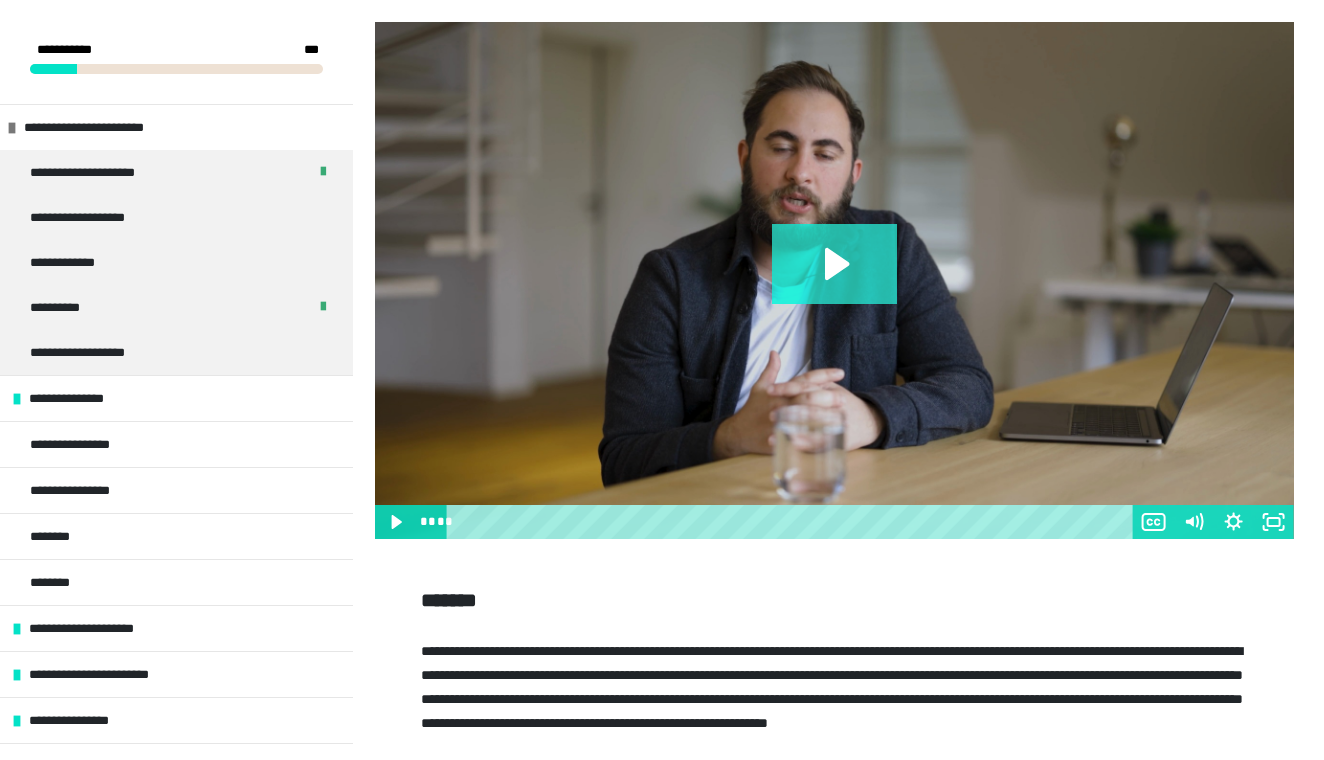 click 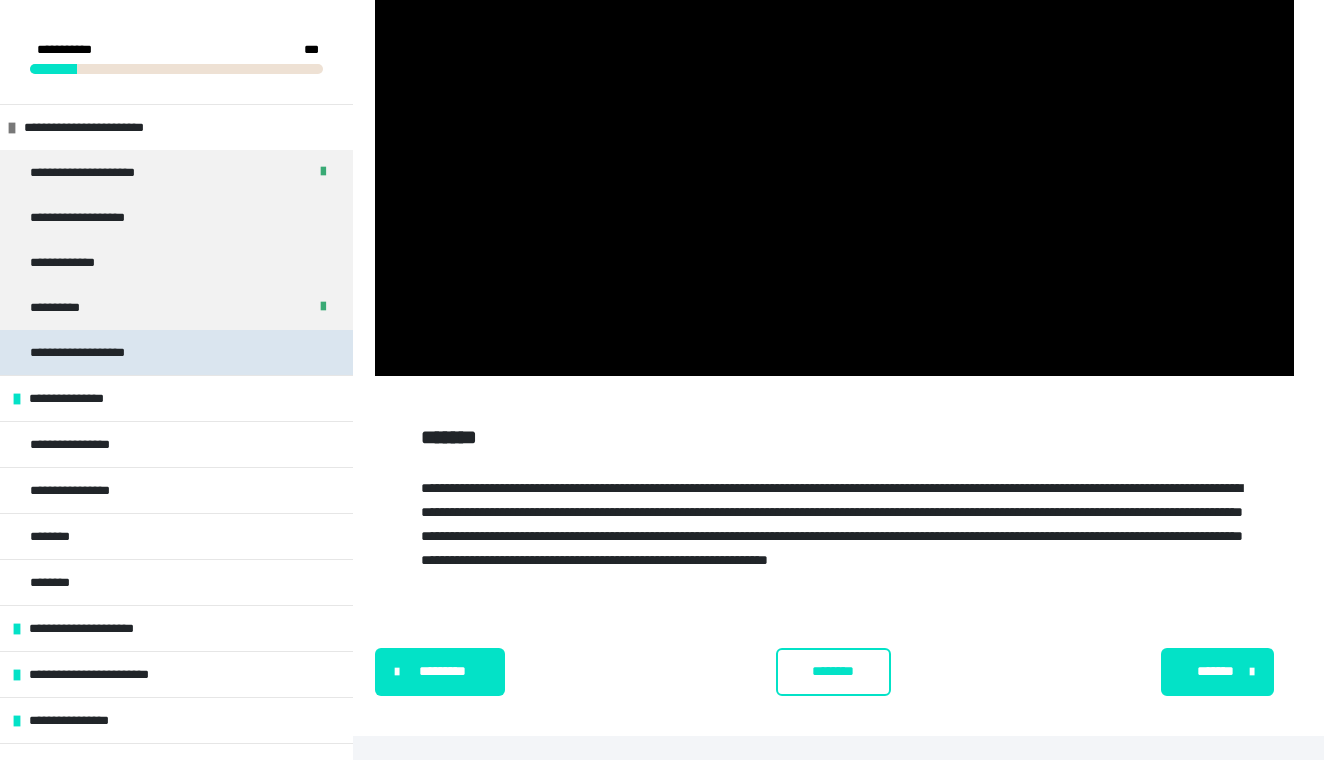 scroll, scrollTop: 473, scrollLeft: 0, axis: vertical 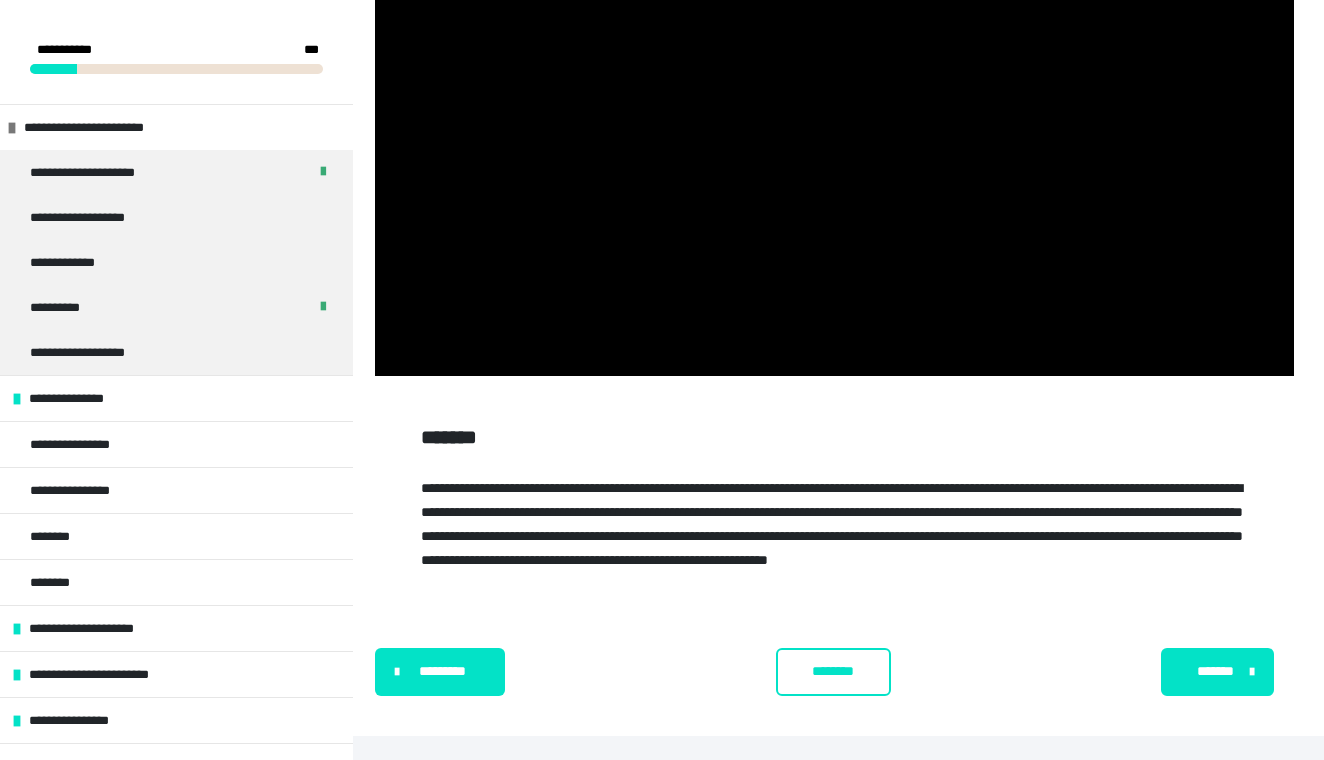 click on "********" at bounding box center [834, 671] 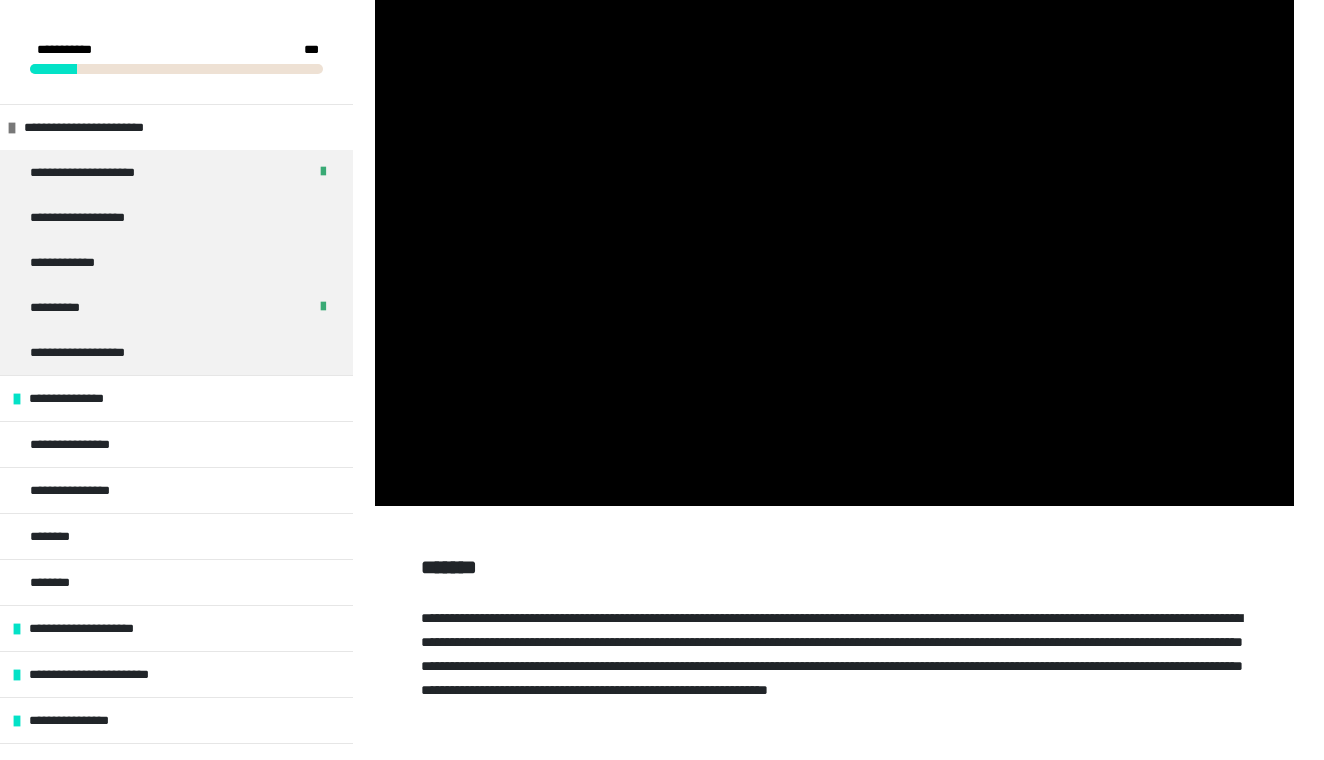 scroll, scrollTop: 342, scrollLeft: 0, axis: vertical 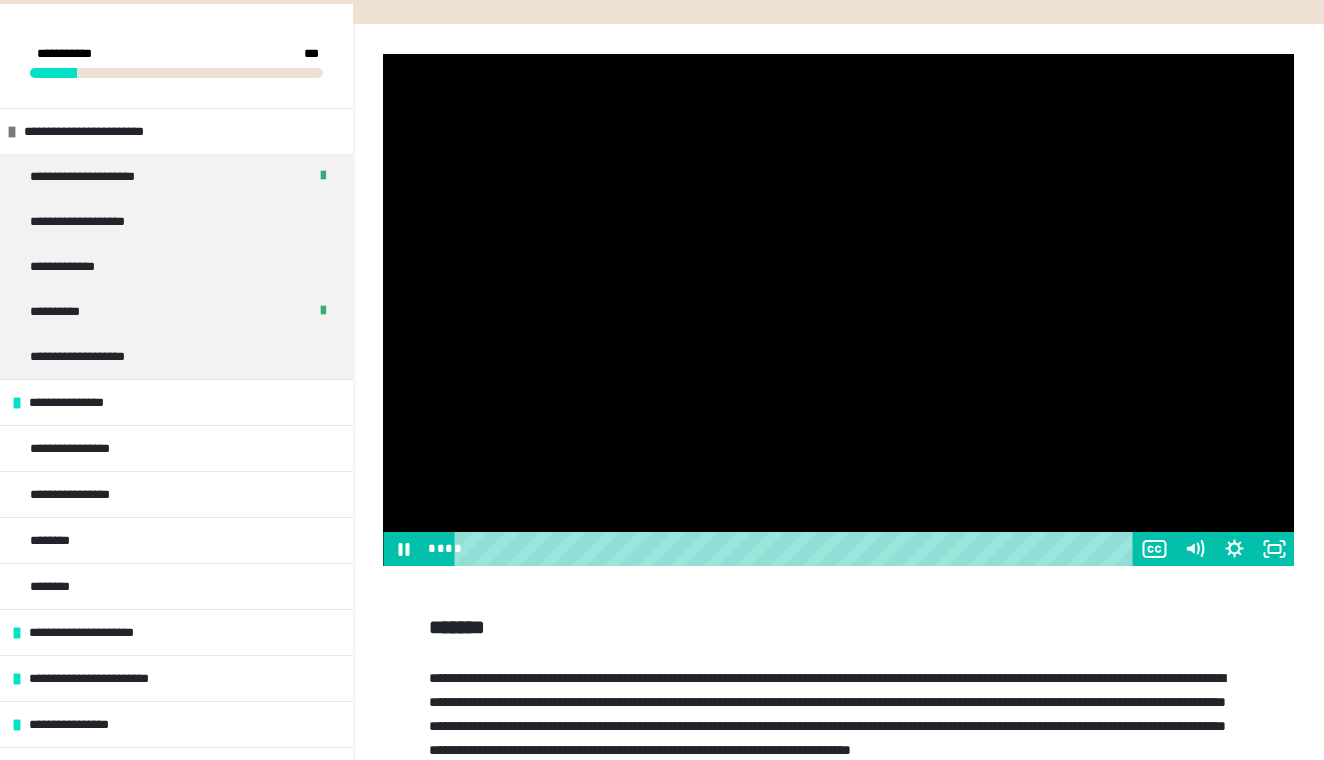 click at bounding box center [838, 310] 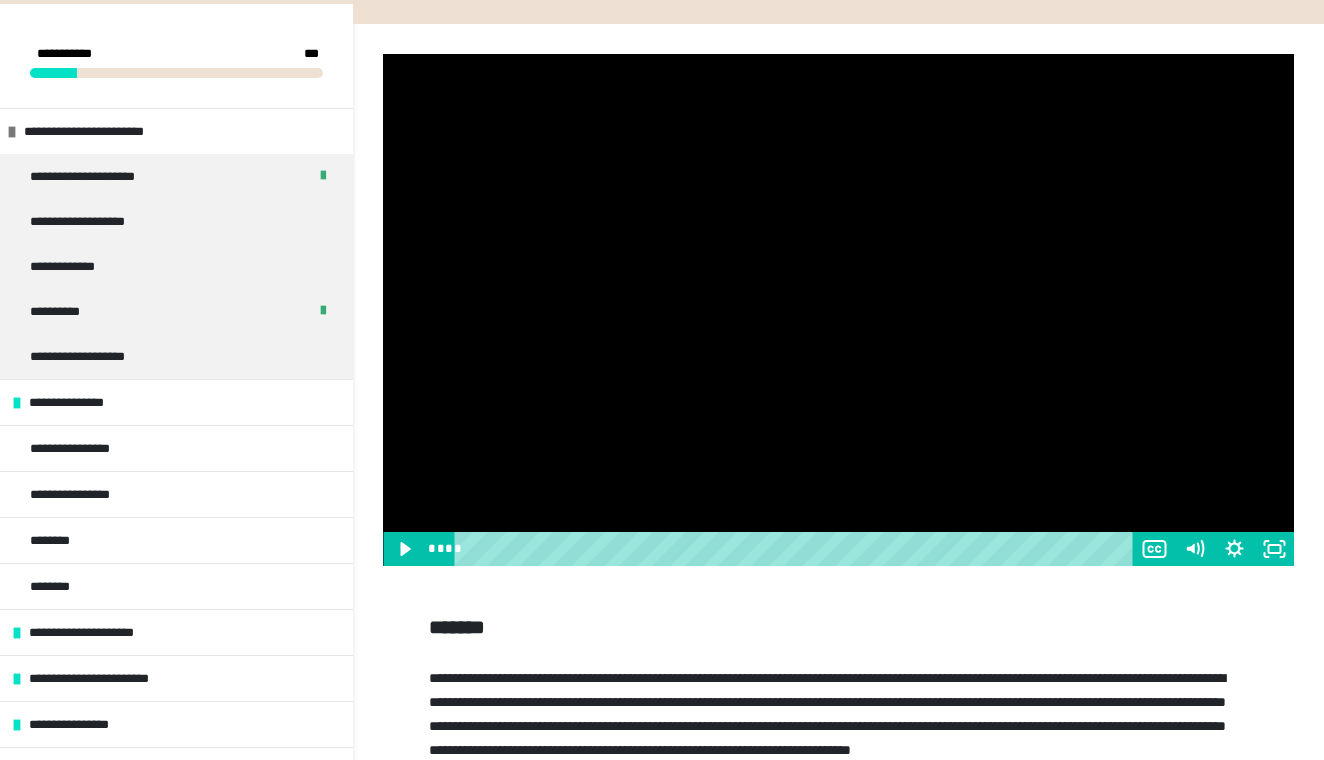 click at bounding box center [838, 310] 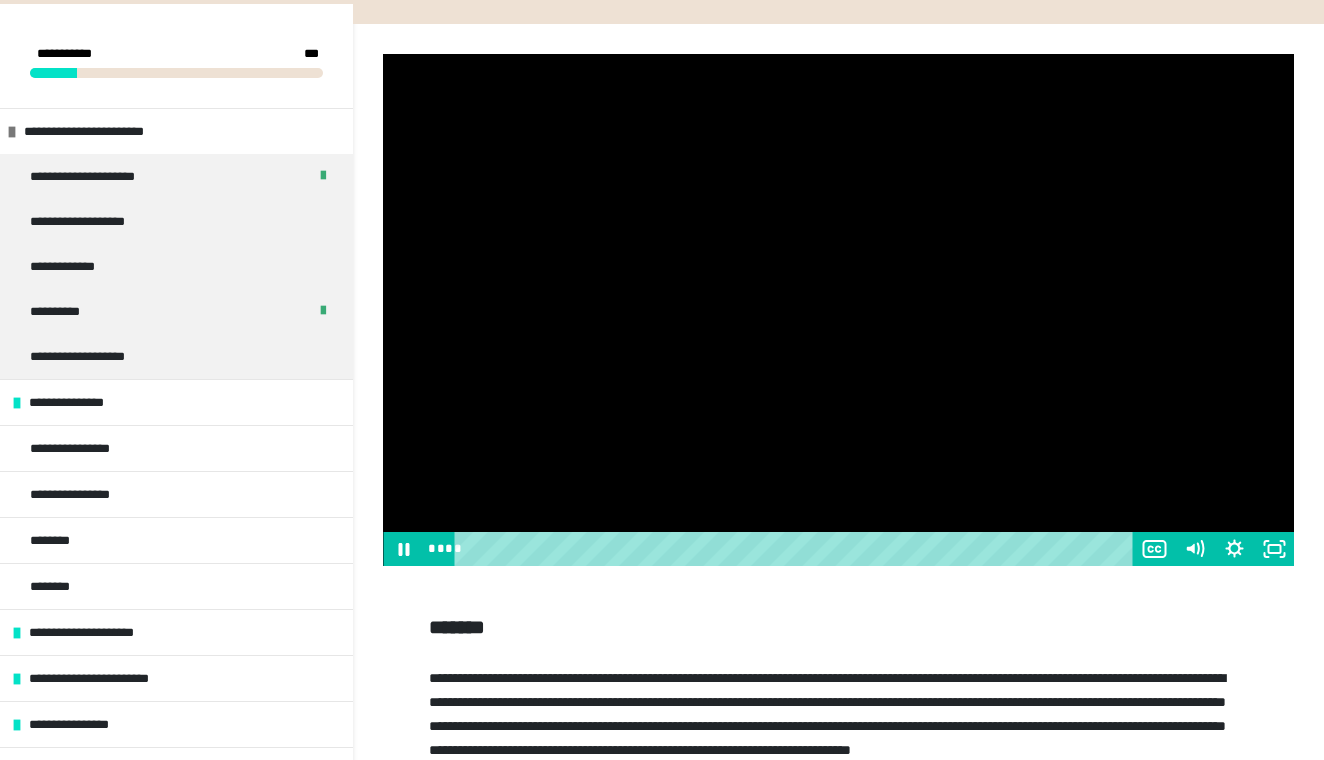 click at bounding box center [838, 310] 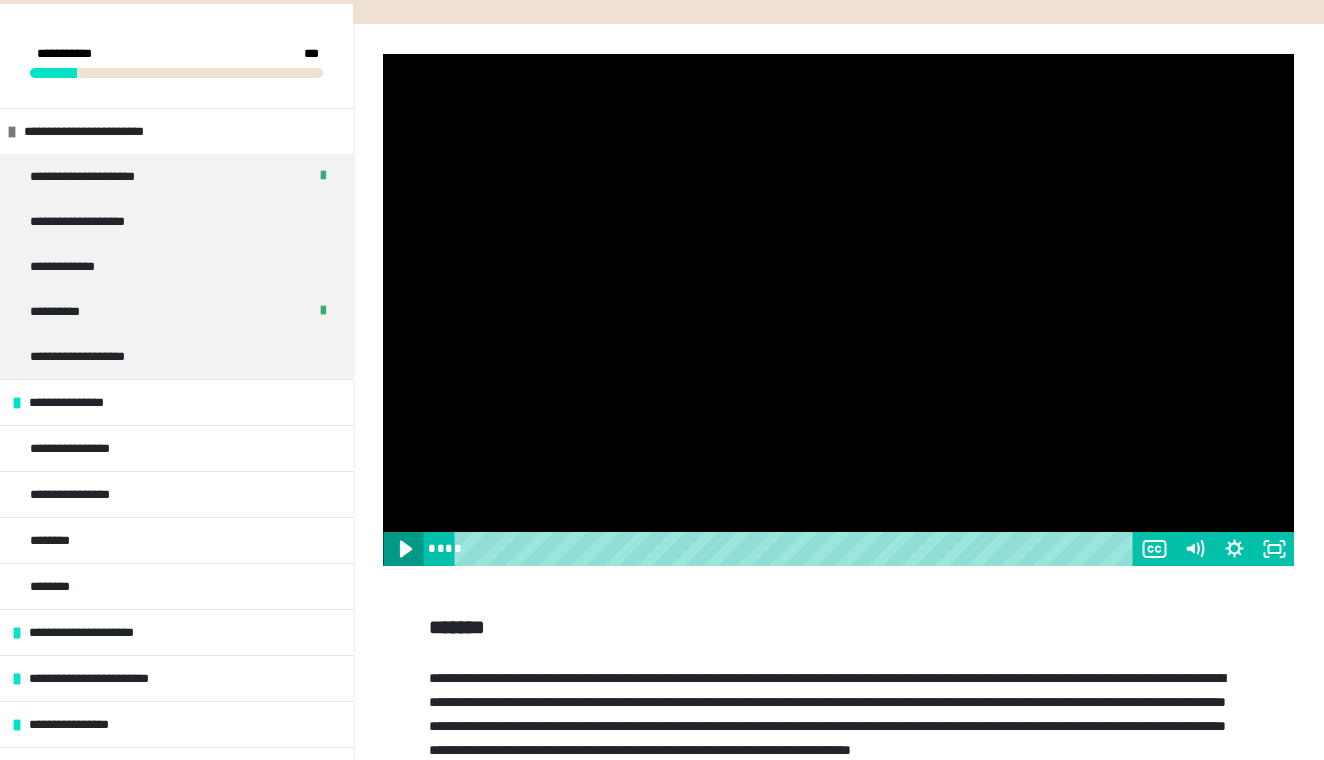 click 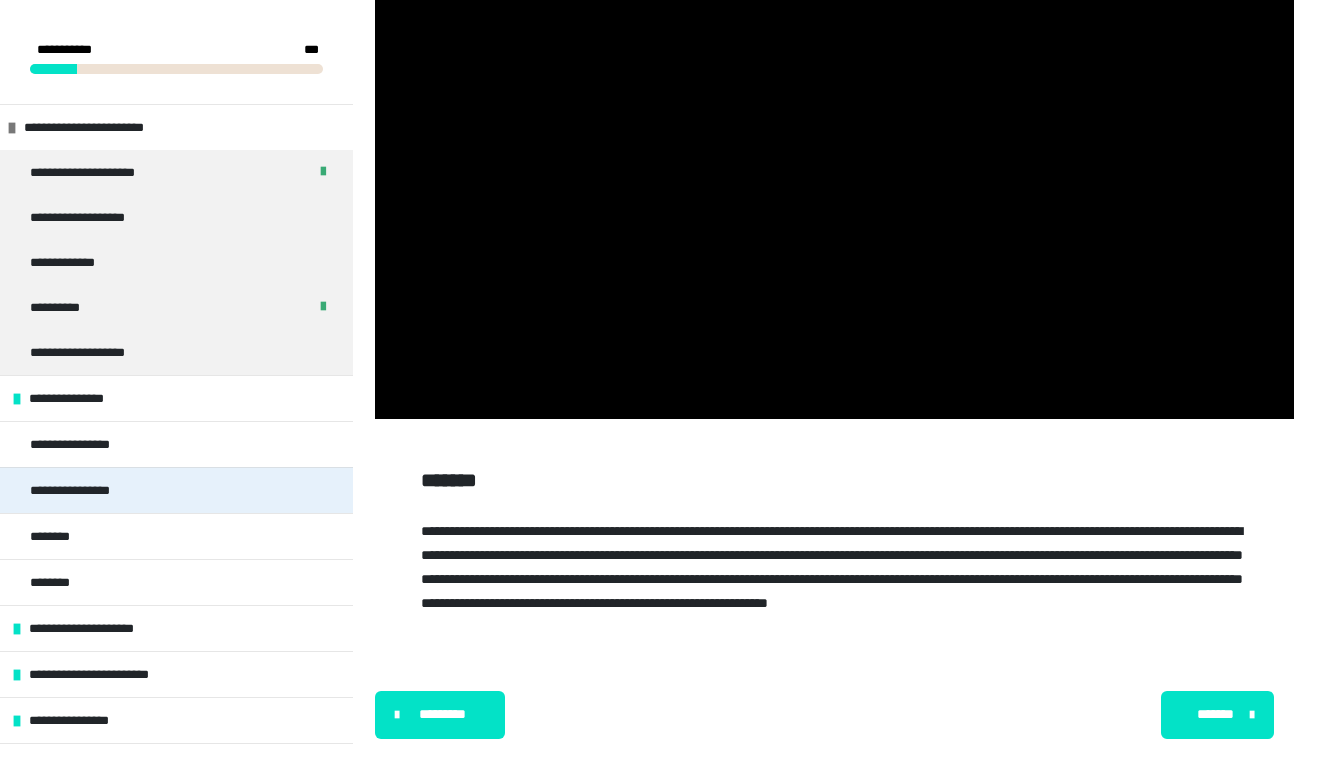 scroll, scrollTop: 429, scrollLeft: 0, axis: vertical 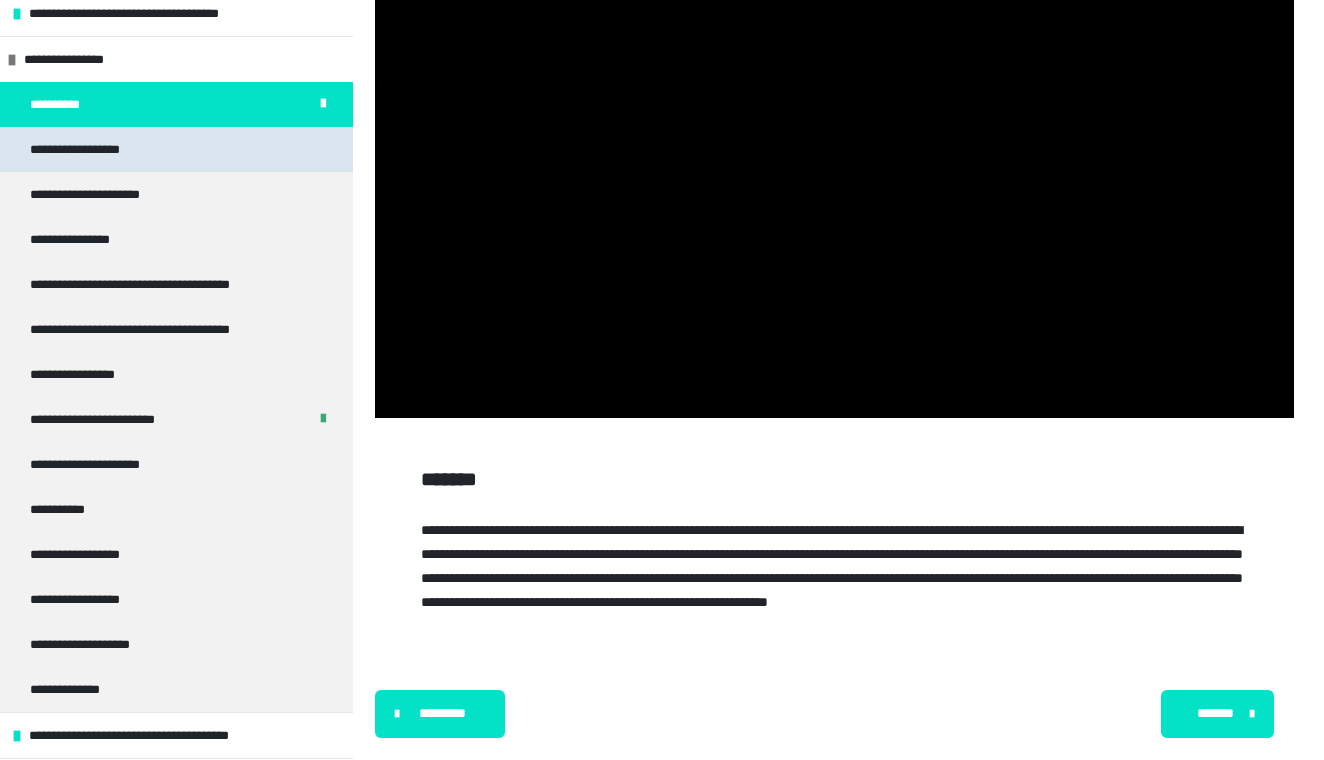 click on "**********" at bounding box center [93, 149] 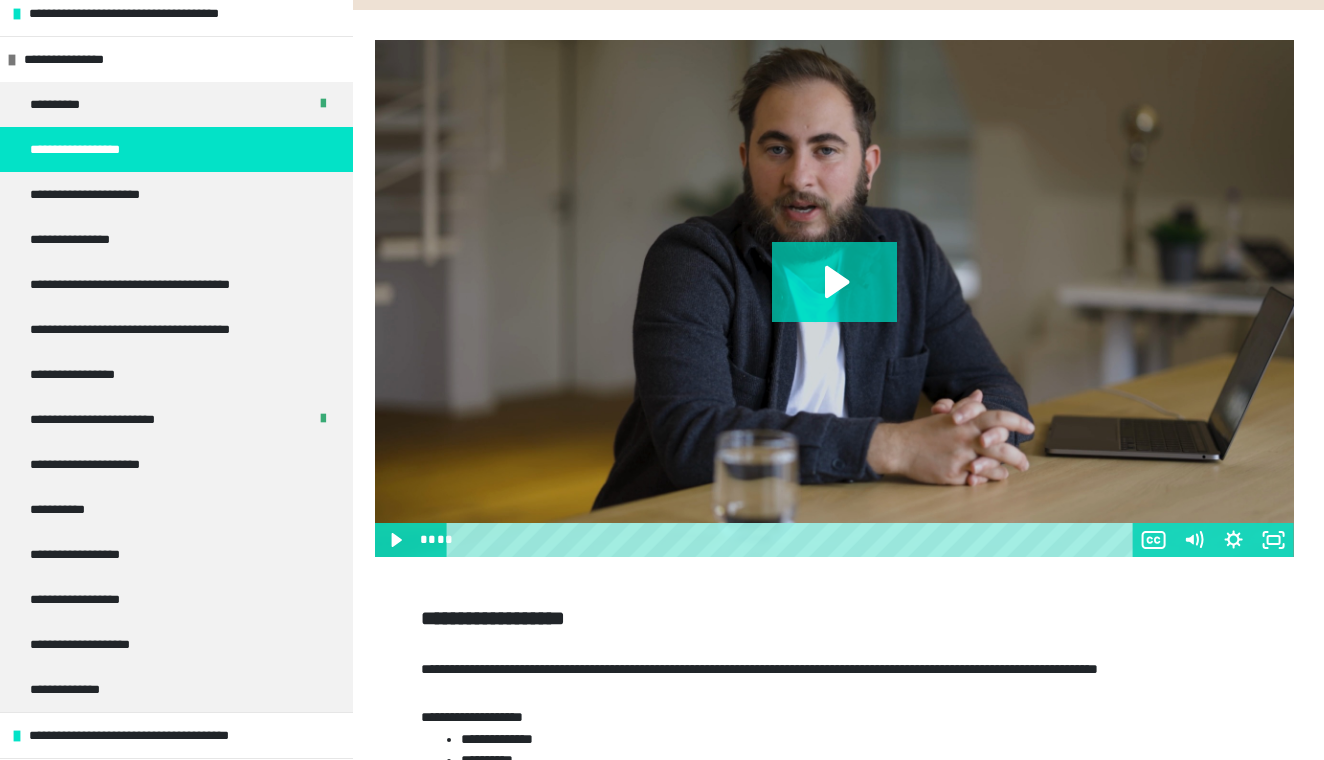click at bounding box center (834, 298) 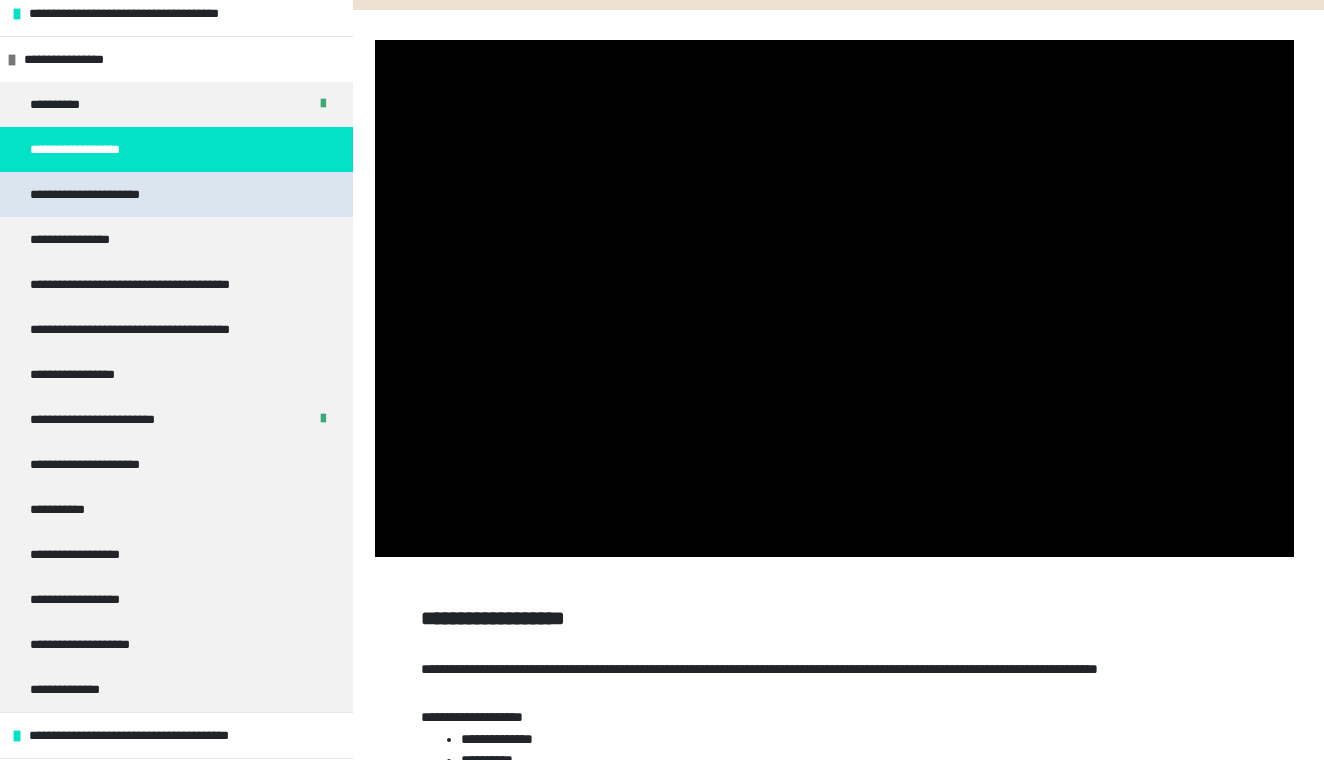click on "**********" at bounding box center [104, 194] 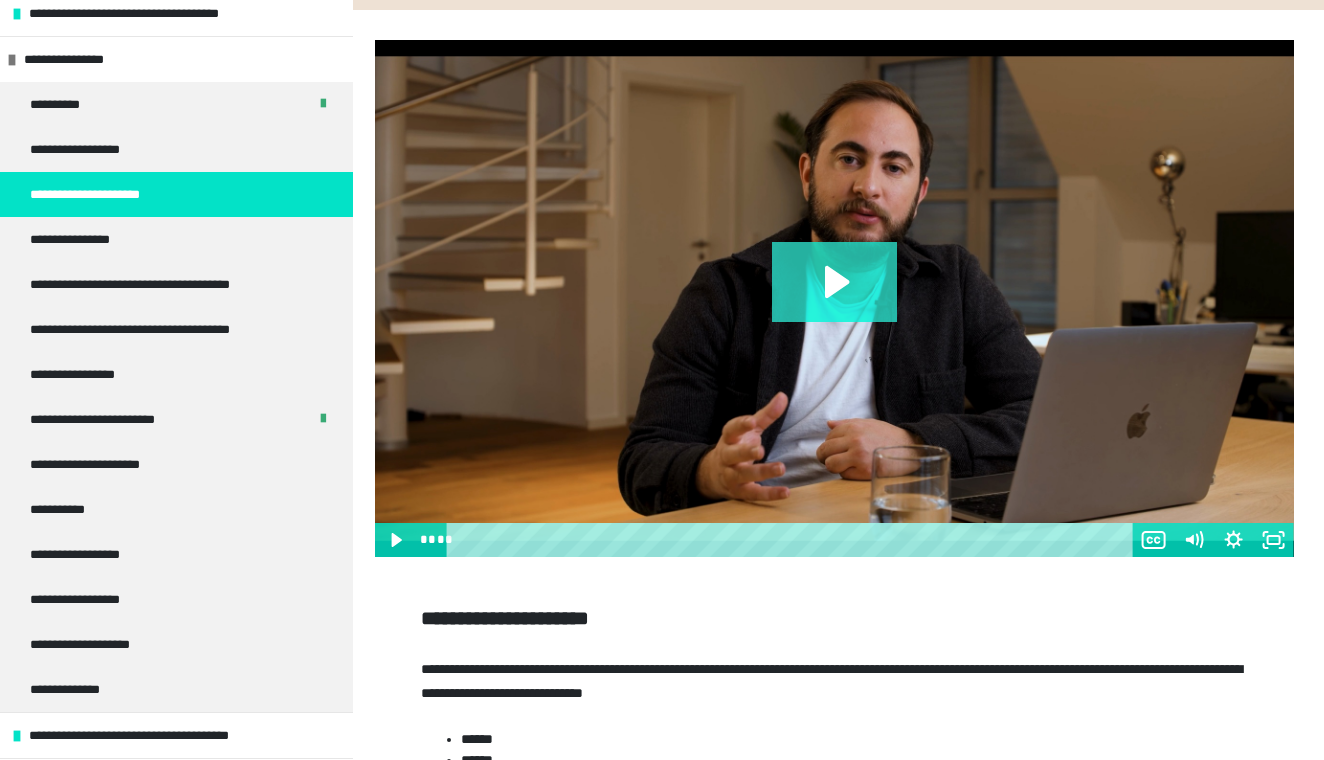 click 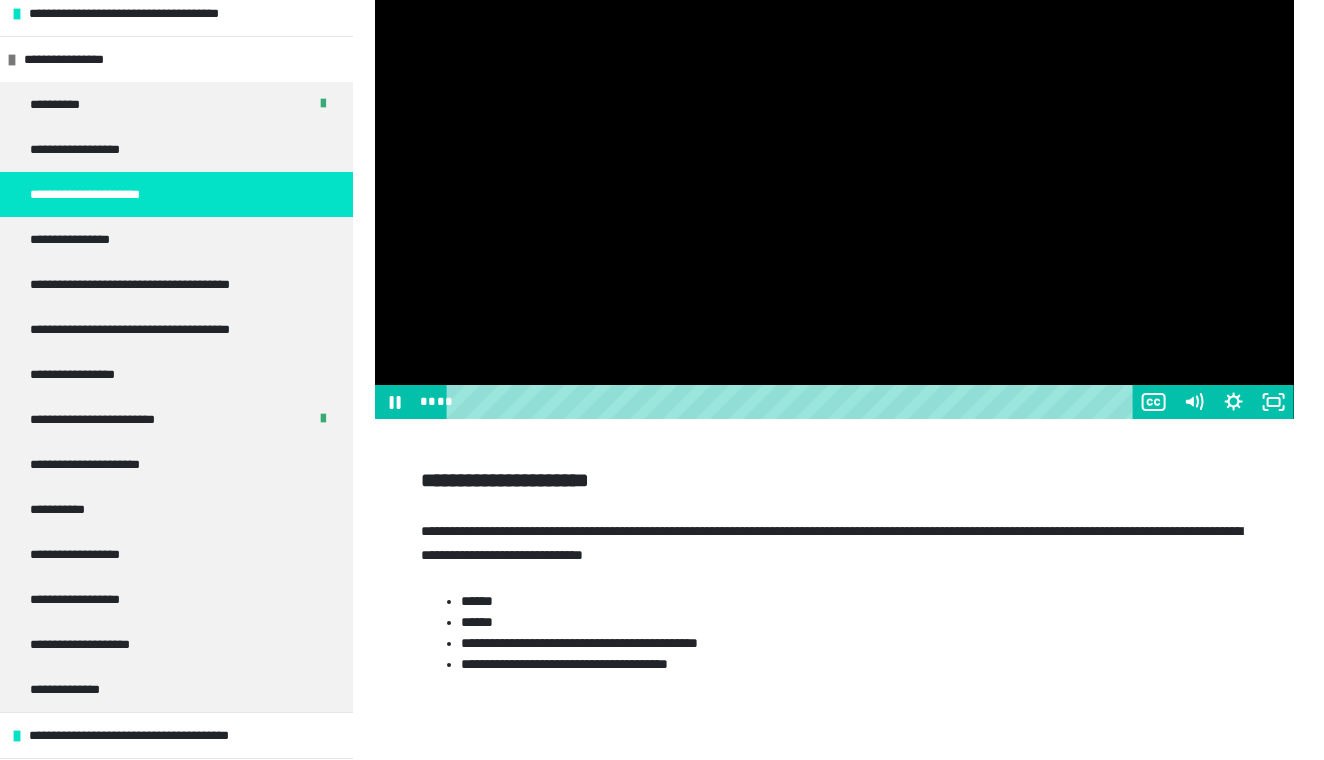 scroll, scrollTop: 432, scrollLeft: 0, axis: vertical 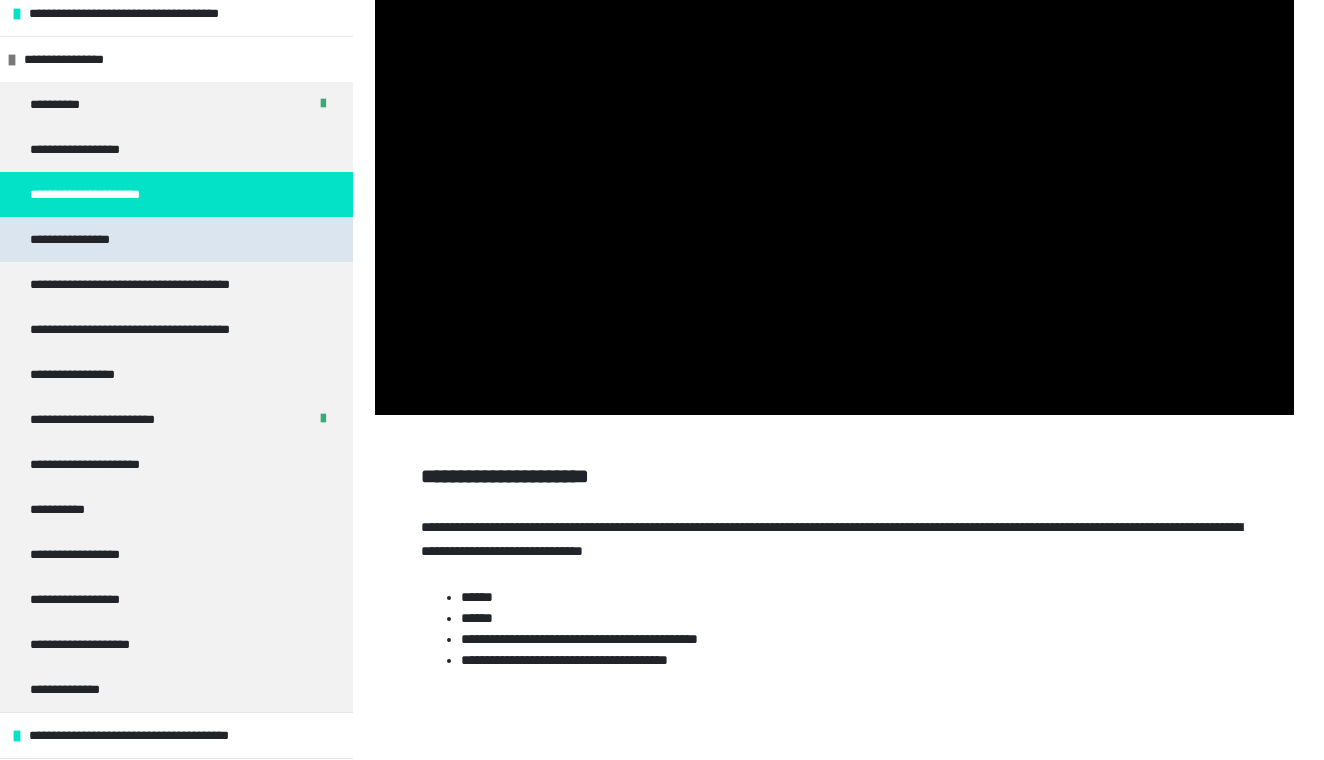 click on "**********" at bounding box center (92, 239) 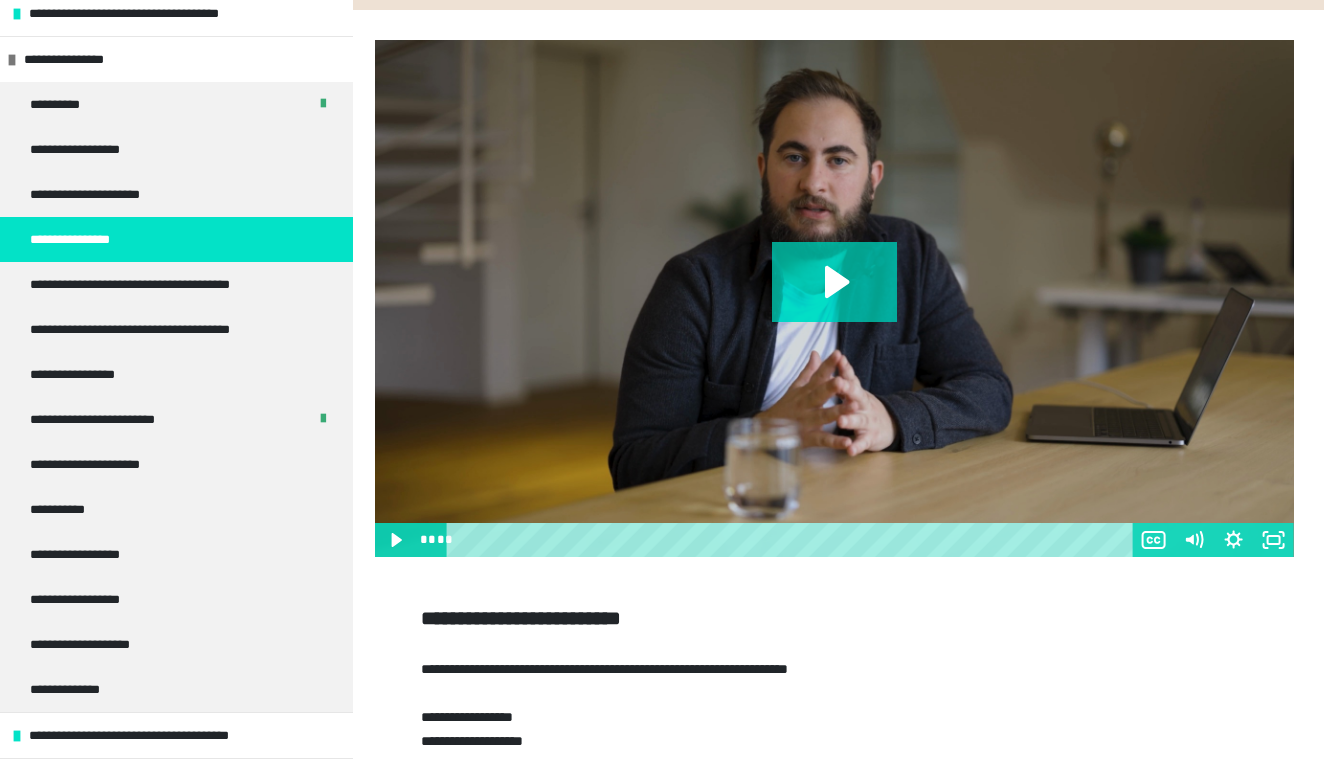 click 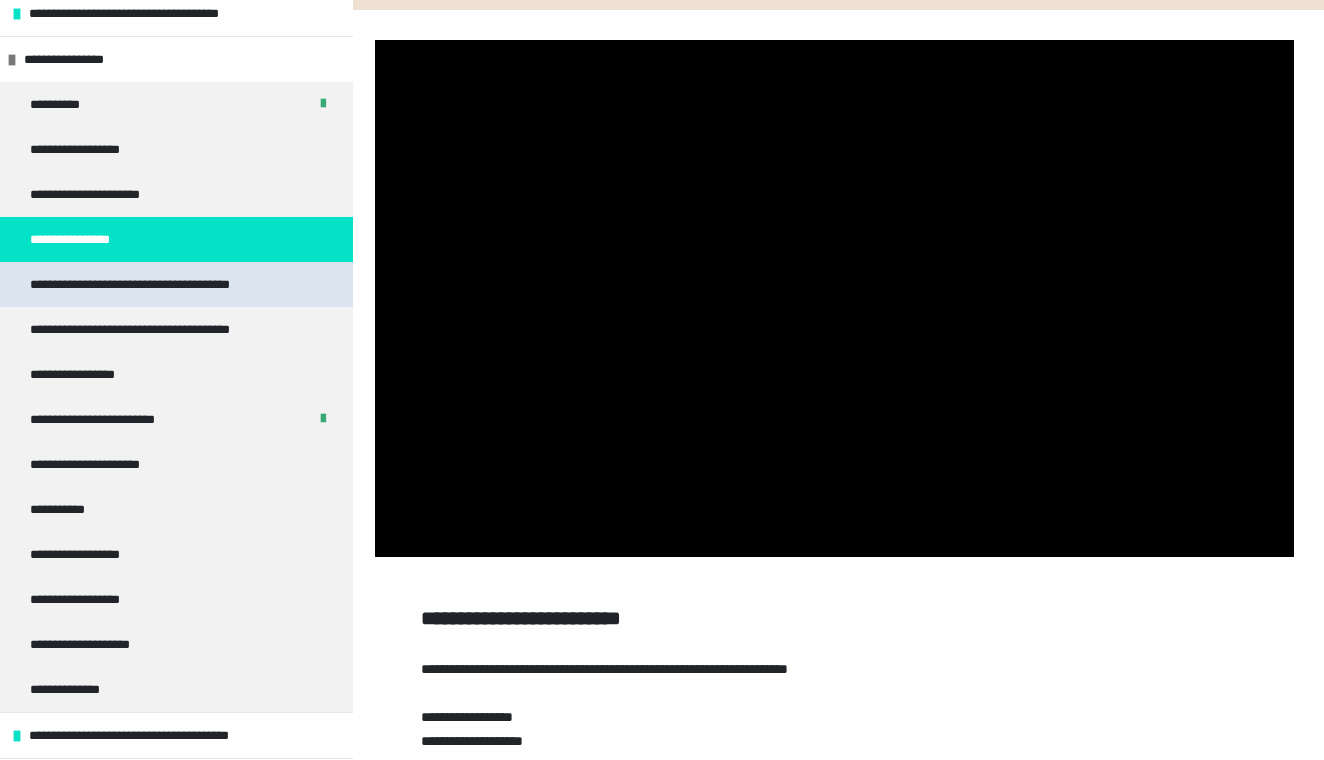click on "**********" at bounding box center [176, 284] 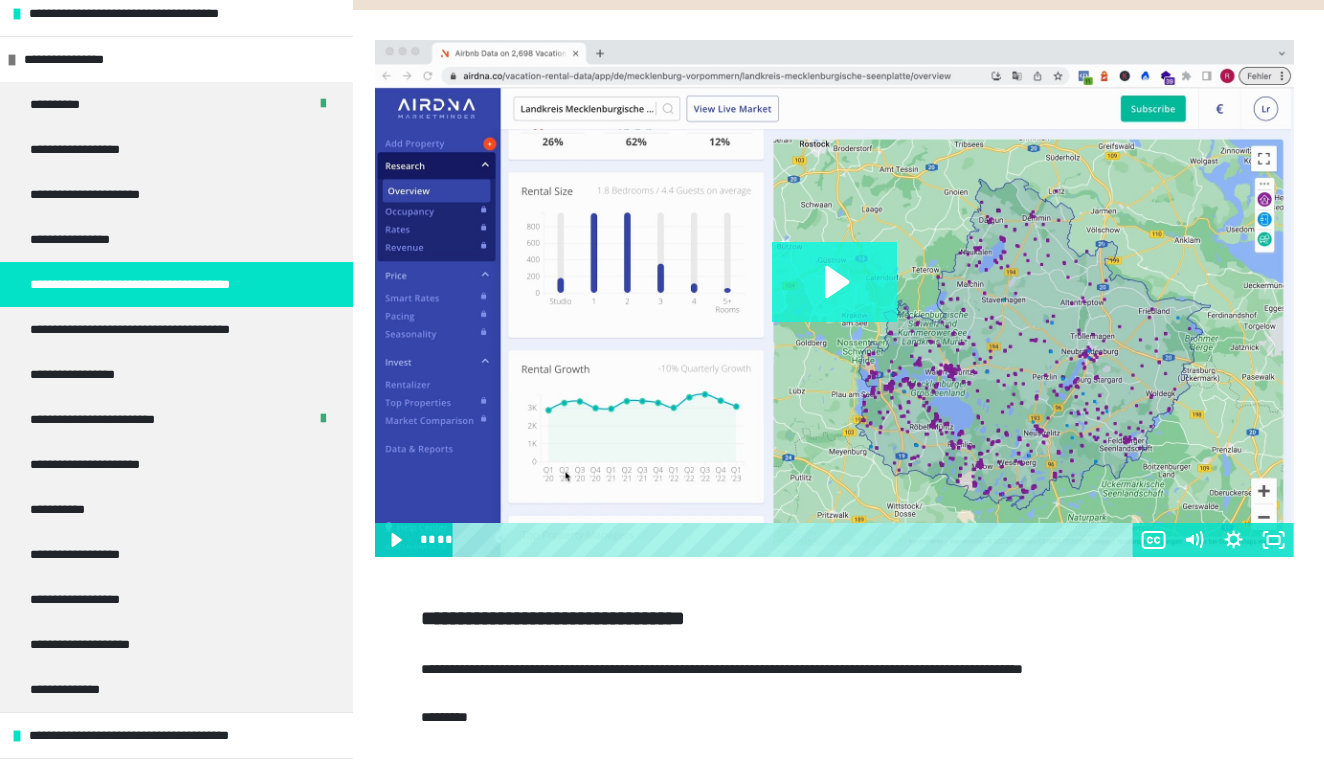 click 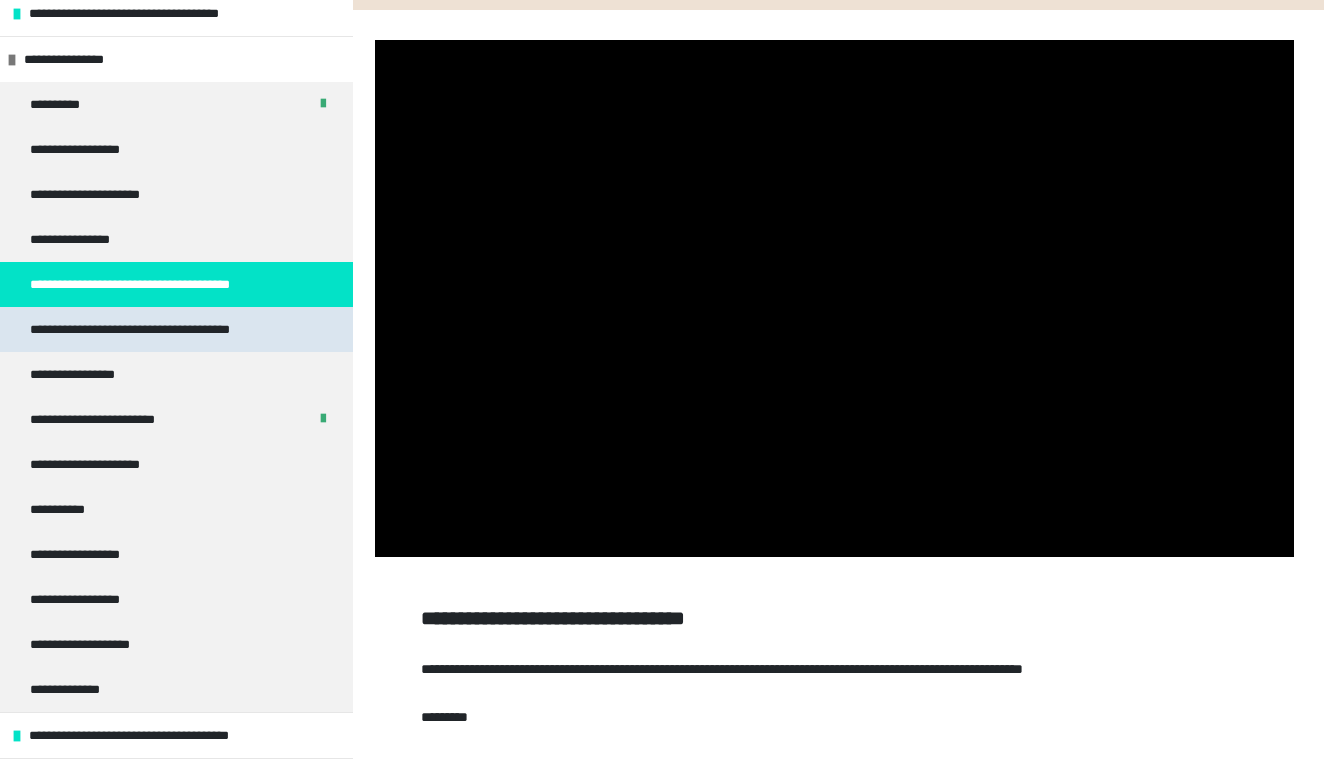click on "**********" at bounding box center [159, 329] 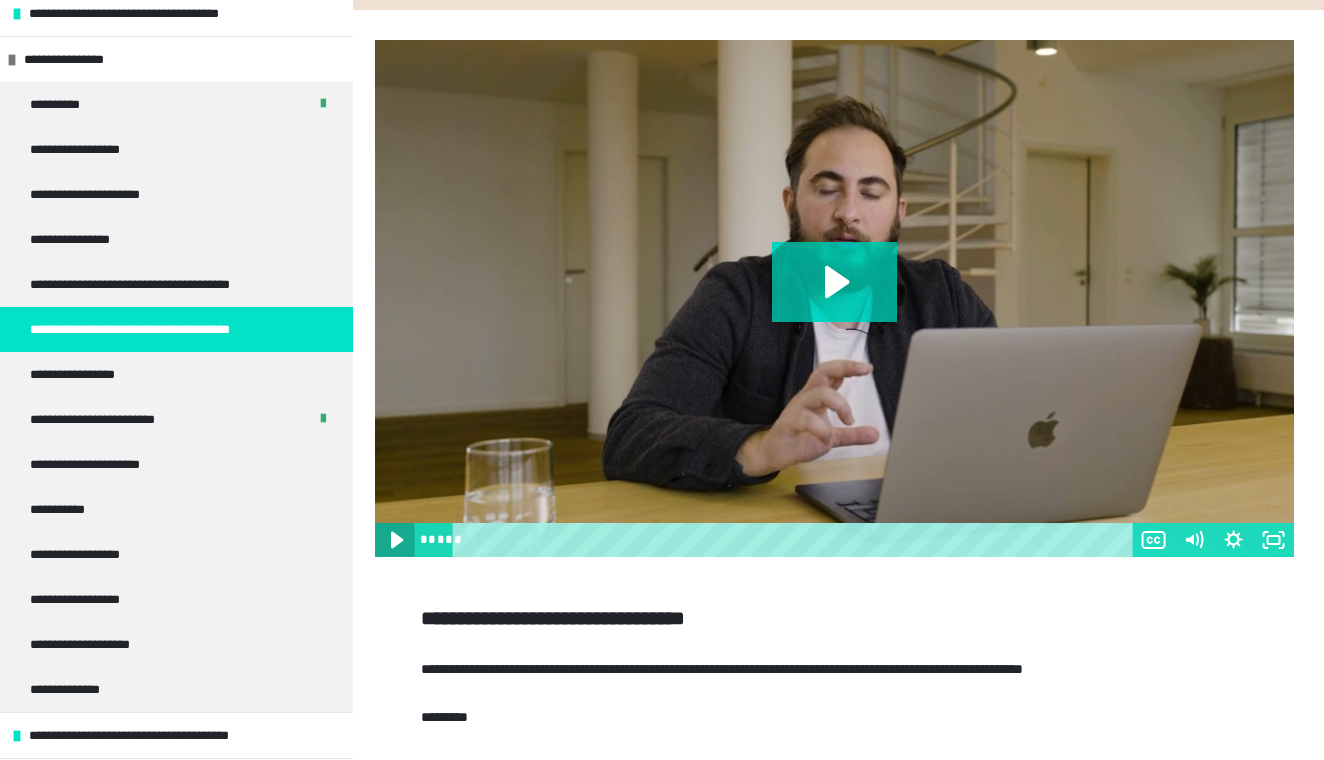 click 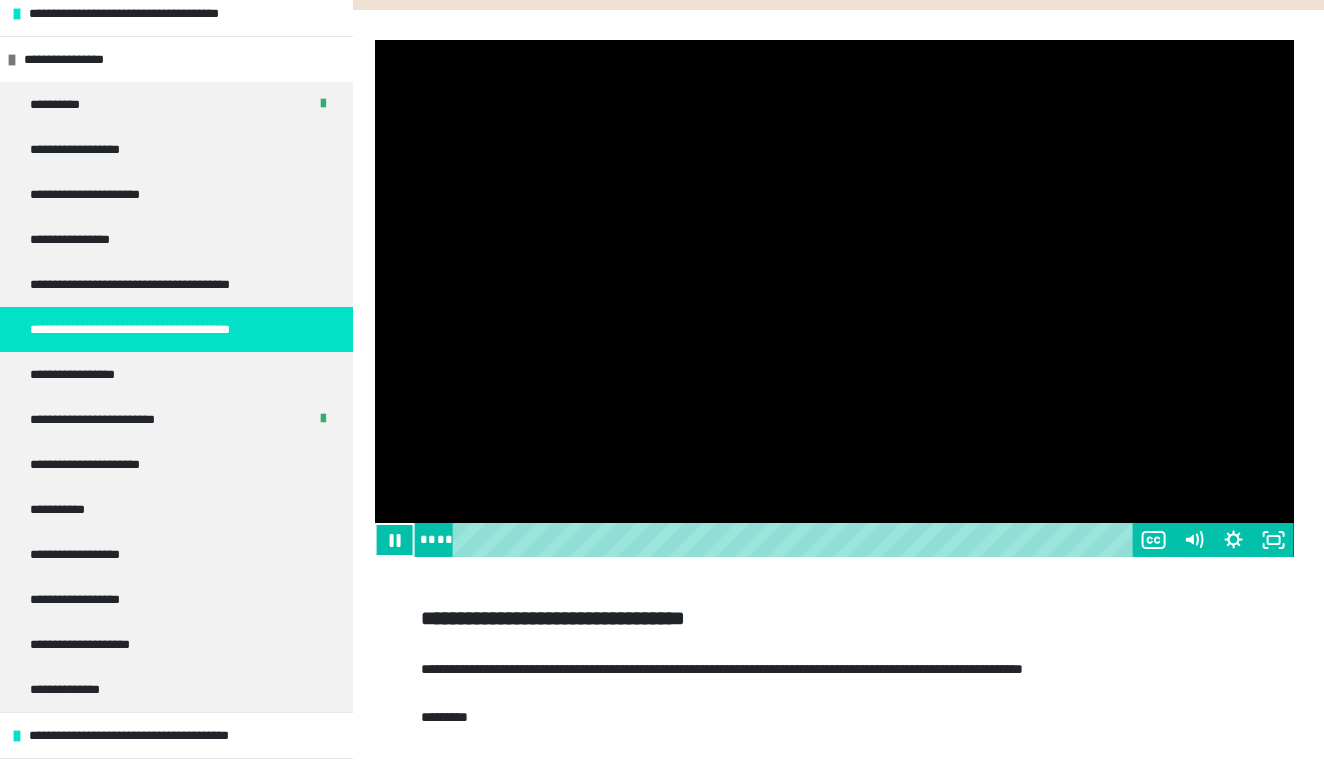 click at bounding box center (834, 298) 